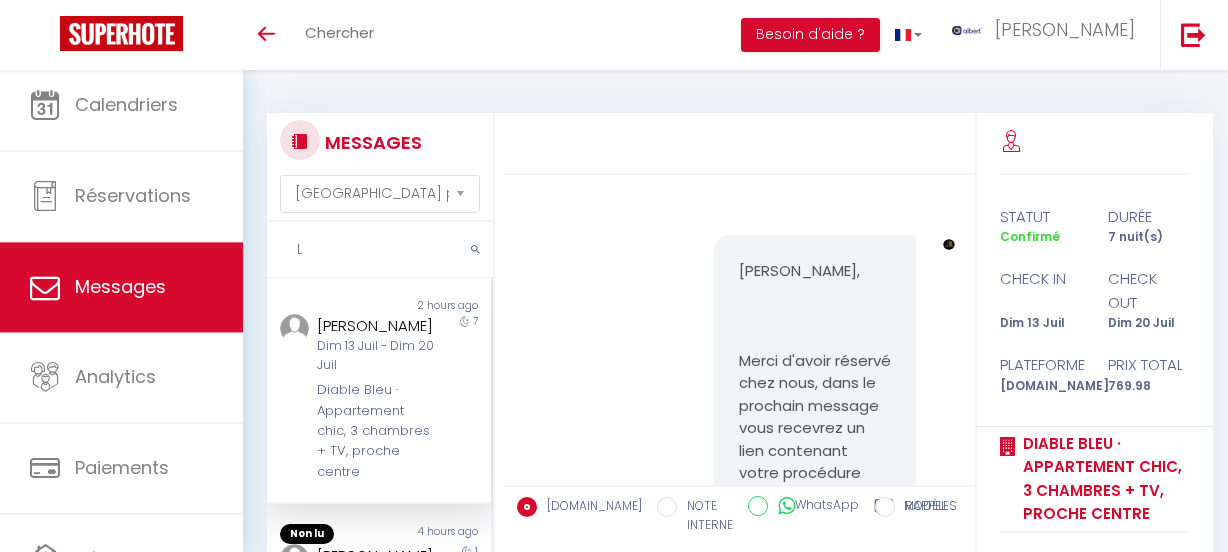 select on "message" 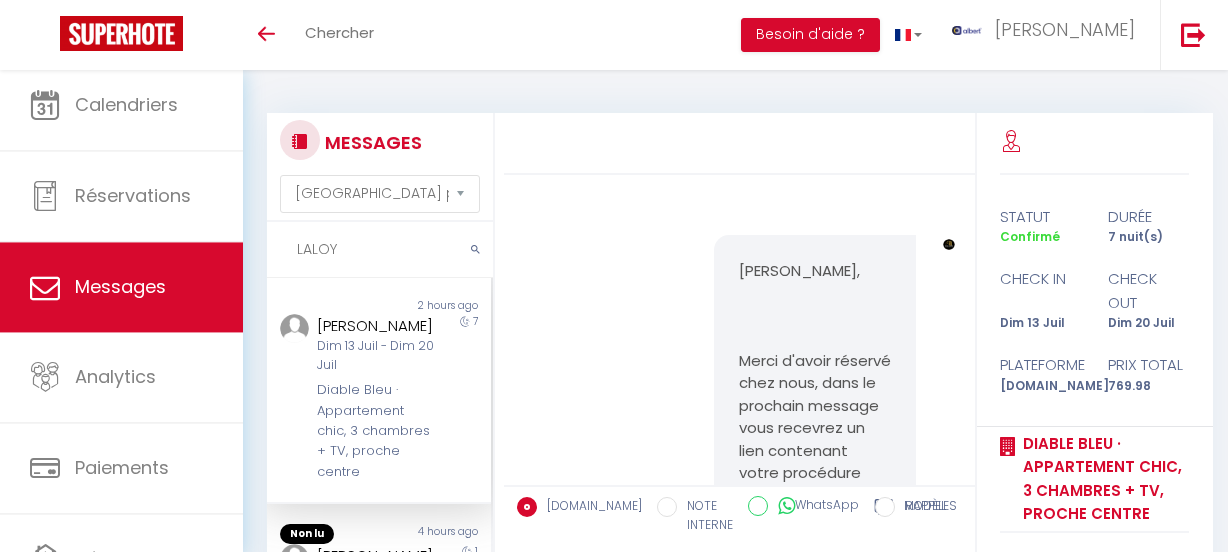 scroll, scrollTop: 0, scrollLeft: 0, axis: both 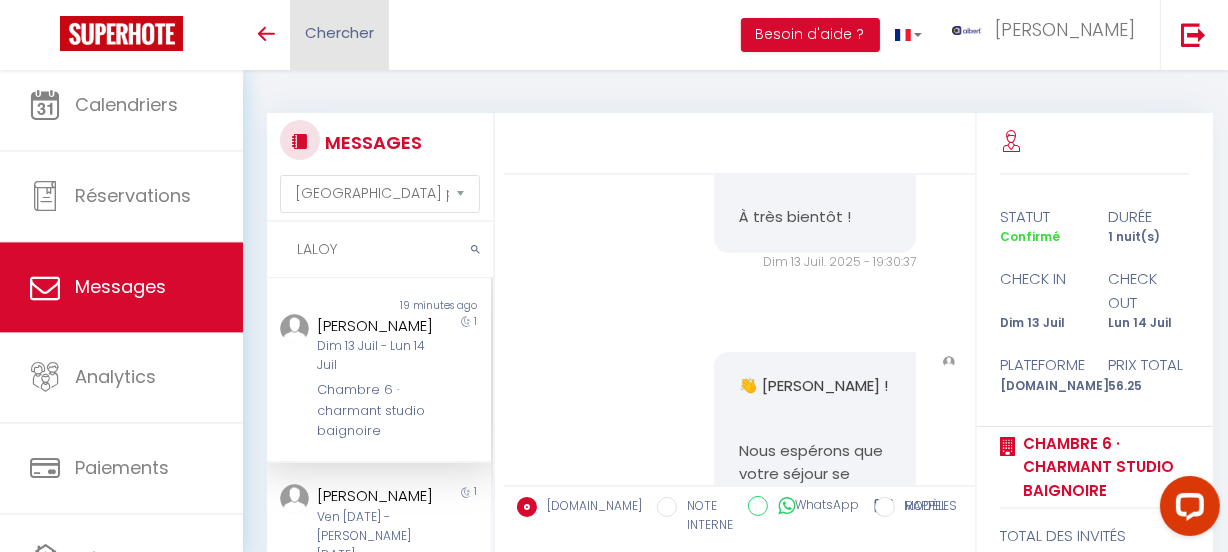 type on "LALOY" 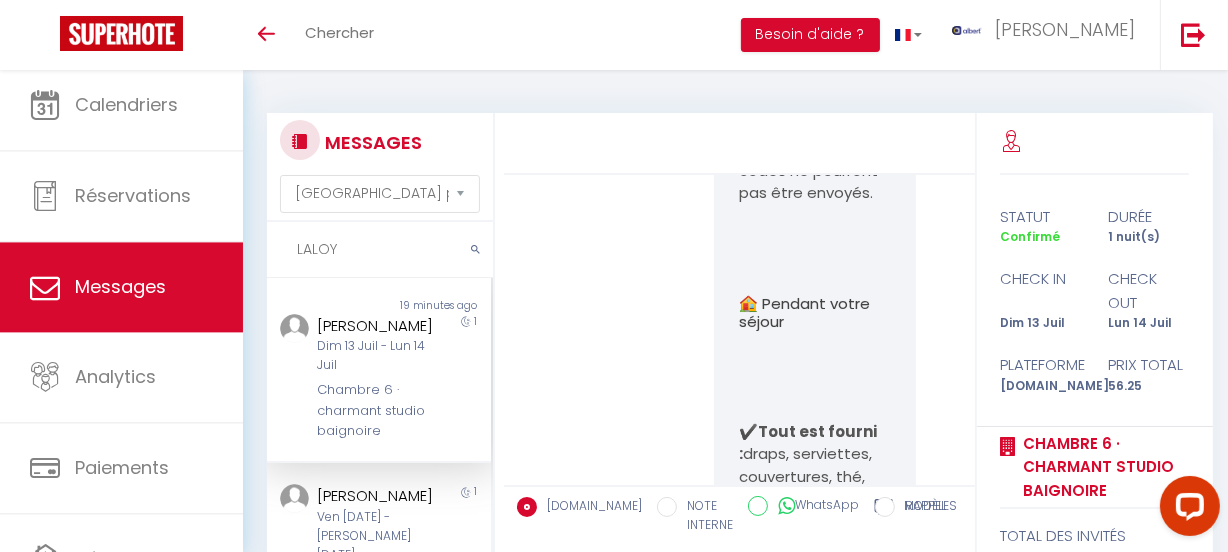 scroll, scrollTop: 4069, scrollLeft: 0, axis: vertical 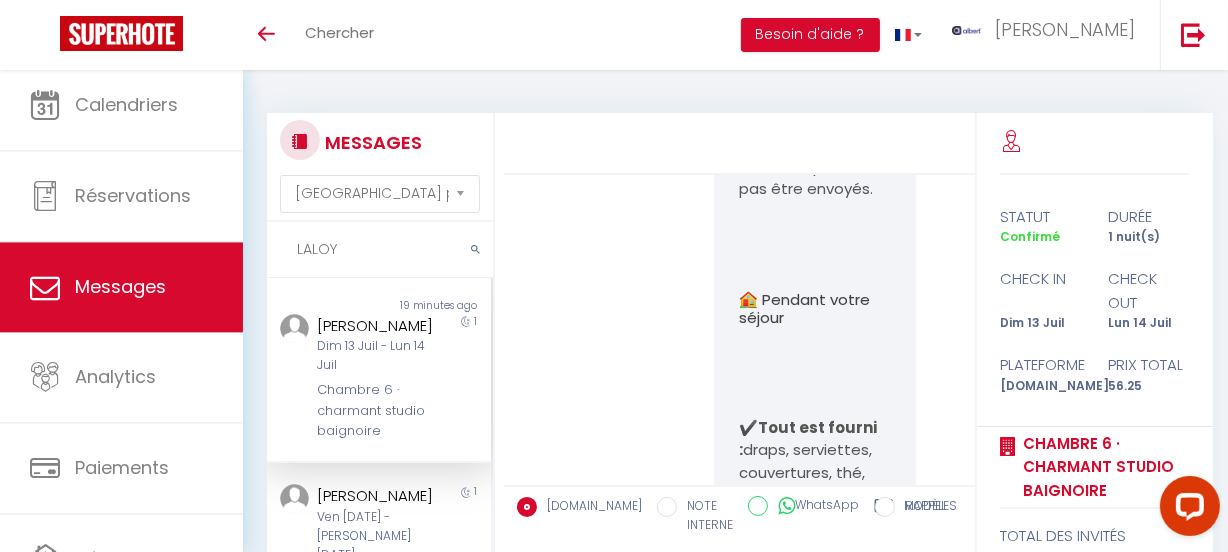 copy on "[URL][DOMAIN_NAME]" 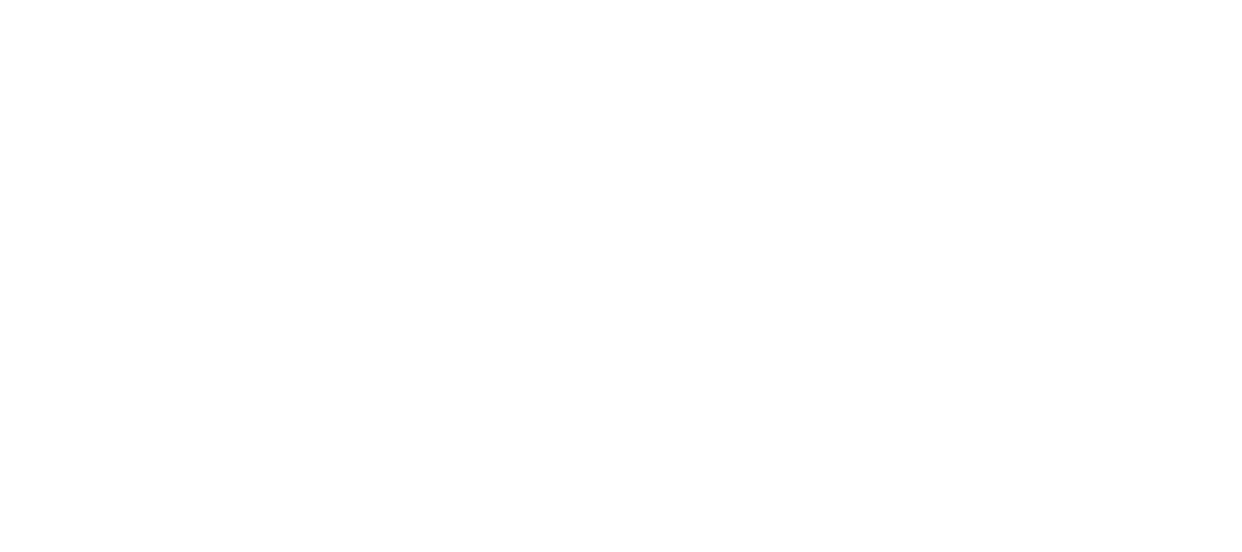 scroll, scrollTop: 0, scrollLeft: 0, axis: both 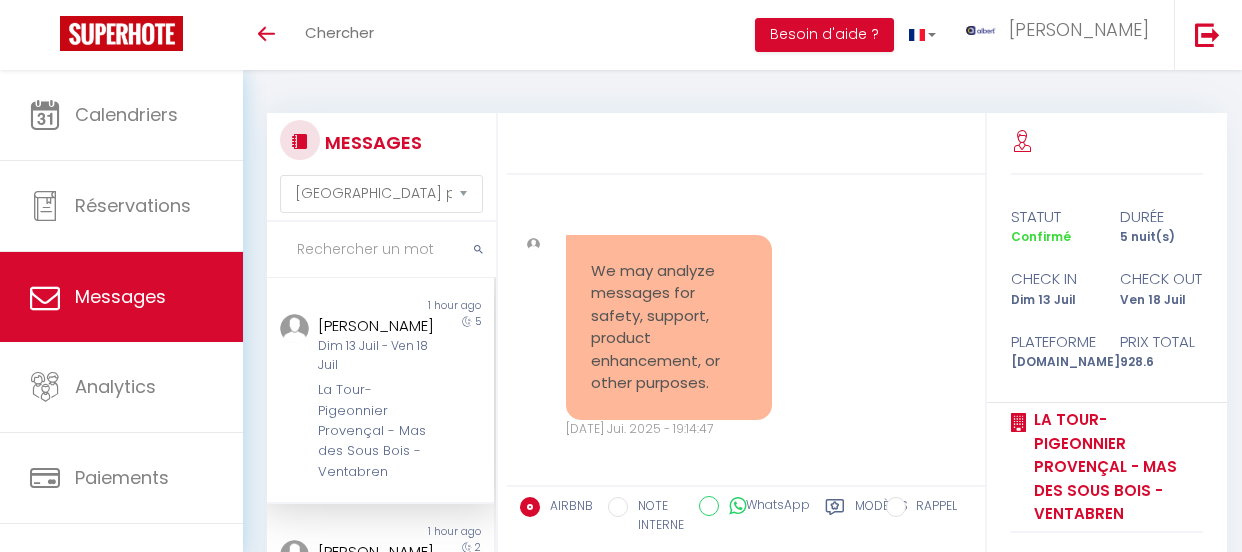 select on "message" 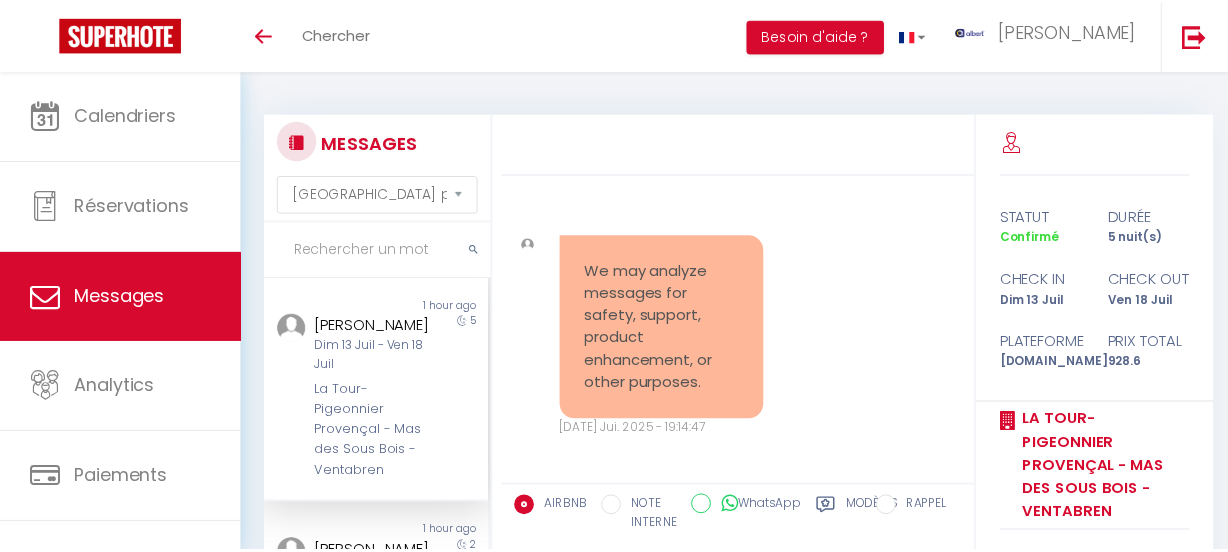 scroll, scrollTop: 0, scrollLeft: 0, axis: both 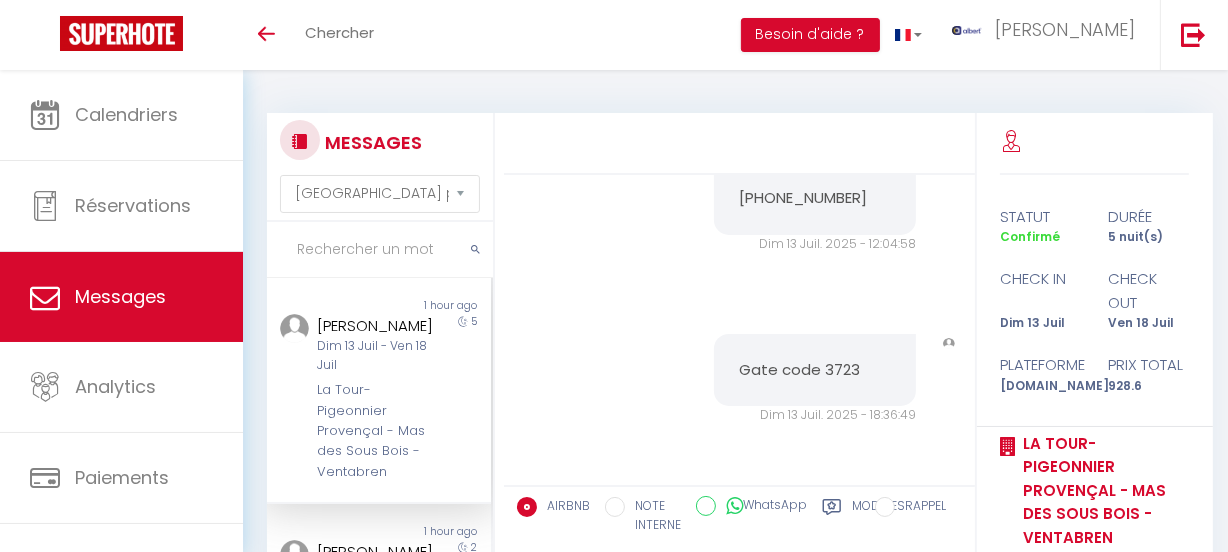 click at bounding box center [380, 250] 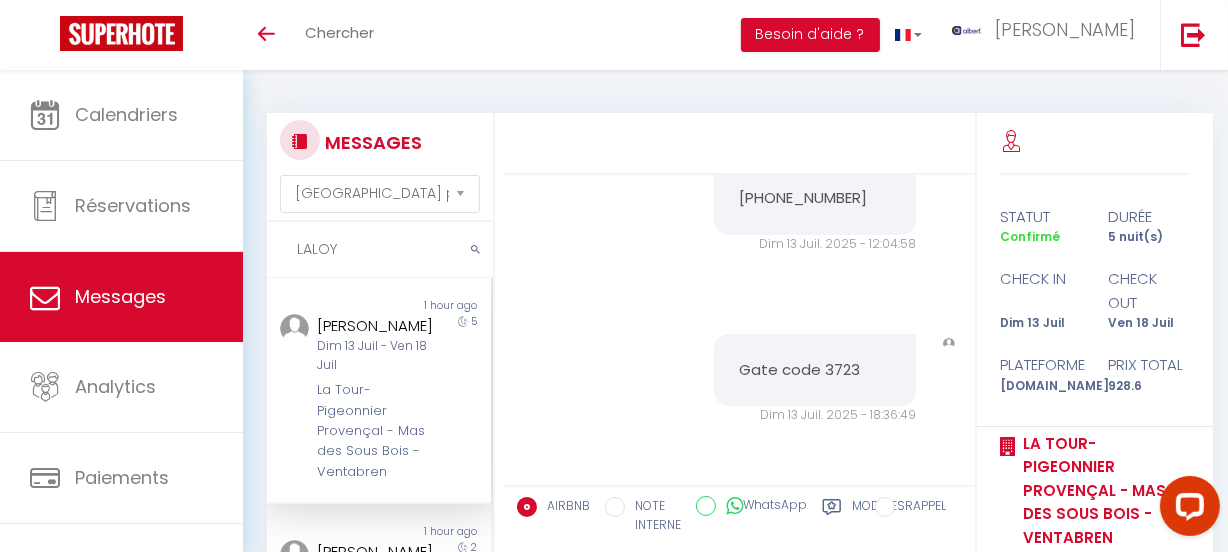 scroll, scrollTop: 0, scrollLeft: 0, axis: both 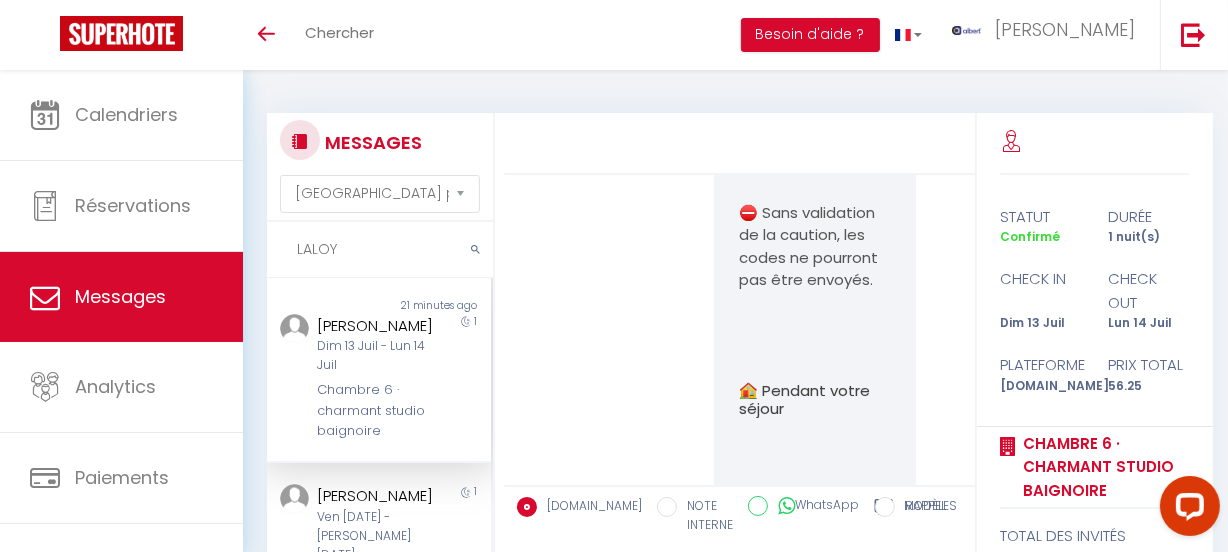 drag, startPoint x: 787, startPoint y: 344, endPoint x: 732, endPoint y: 312, distance: 63.631752 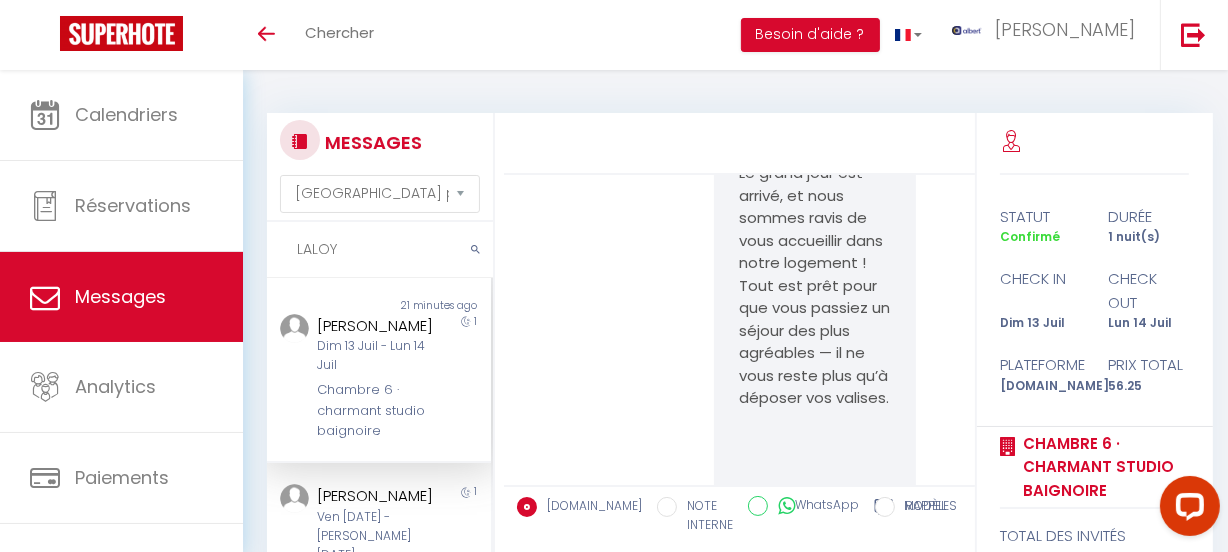 scroll, scrollTop: 2360, scrollLeft: 0, axis: vertical 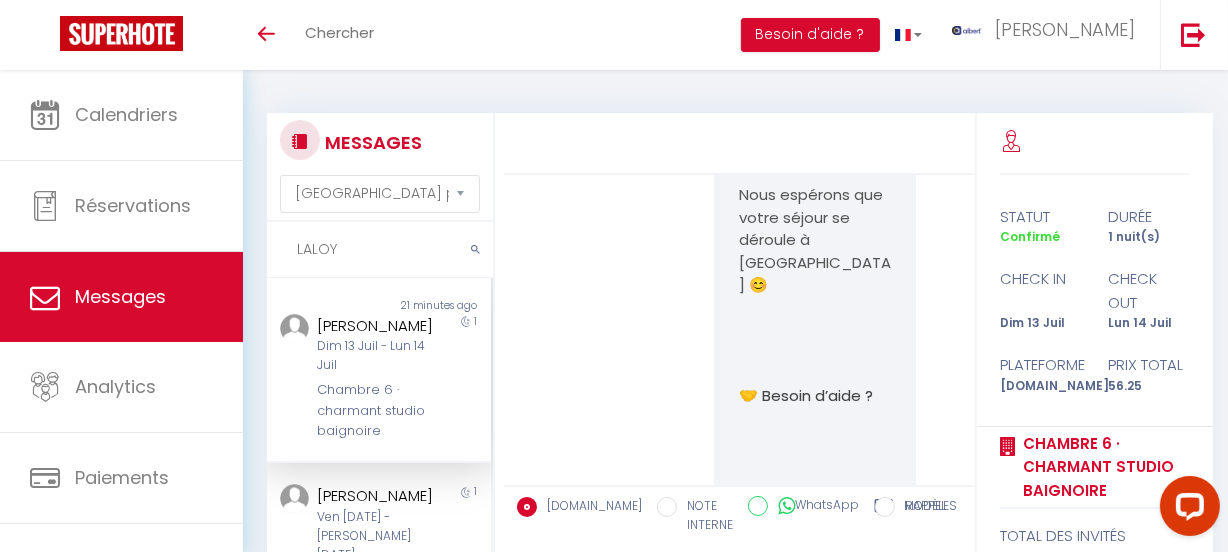 drag, startPoint x: 735, startPoint y: 243, endPoint x: 858, endPoint y: 165, distance: 145.64684 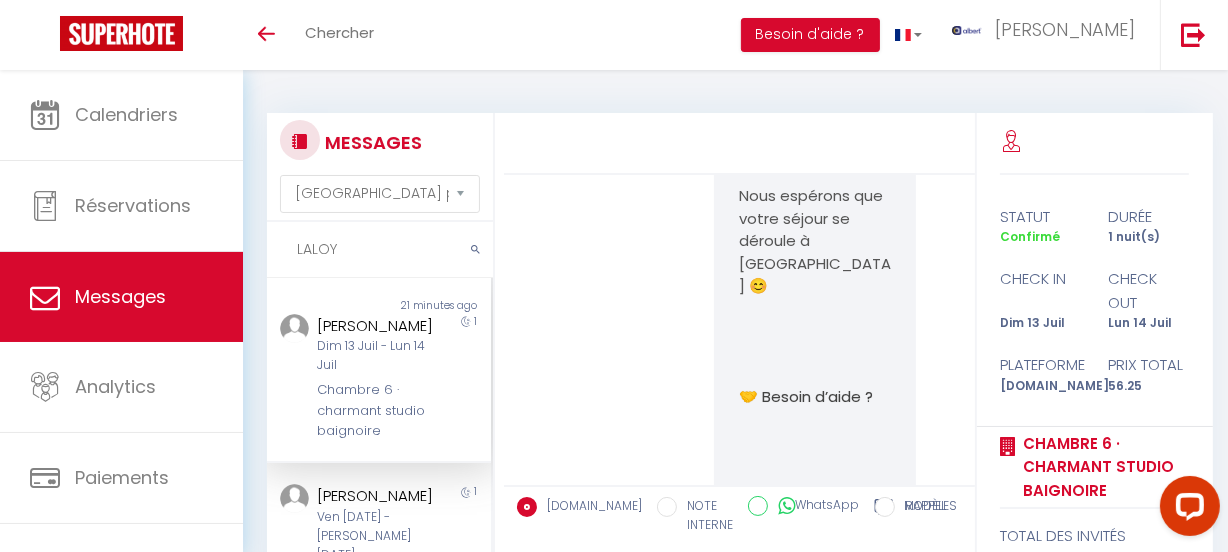 click on "[PERSON_NAME],
Merci beaucoup pour votre réservation ! Nous sommes [PERSON_NAME] de vous accueillir dans notre appartement.
🔐 Entrée 100 % autonome
Le check-in est possible  à partir de 15h00 le [DATE] .
Le check-out doit se faire  avant 10h00 le [DATE] .
L'entrée dans l'appartement est  entièrement automatisée .
💳 Caution obligatoire
➡️ Une  empreinte bancaire de 200 €  est demandée pour garantir le bon déroulement du séjour.
👉 Cette caution est  obligatoire  pour accéder au logement. Selon votre banque, le montant peut apparaître comme temporairement bloqué.
Le jour de votre arrivée, vous recevrez un lien sécurisé pour renseigner vos informations bancaires.
⛔️  Sans validation de la caution, les codes d’accès ne pourront pas être envoyés.
Nous restons à votre disposition pour toute question.
Nous avons hâte de vous accueillir et vous souhaitons un excellent séjour !   Dim 13 Juil. 2025 - 19:18:48     Note Sms
." at bounding box center [740, 433] 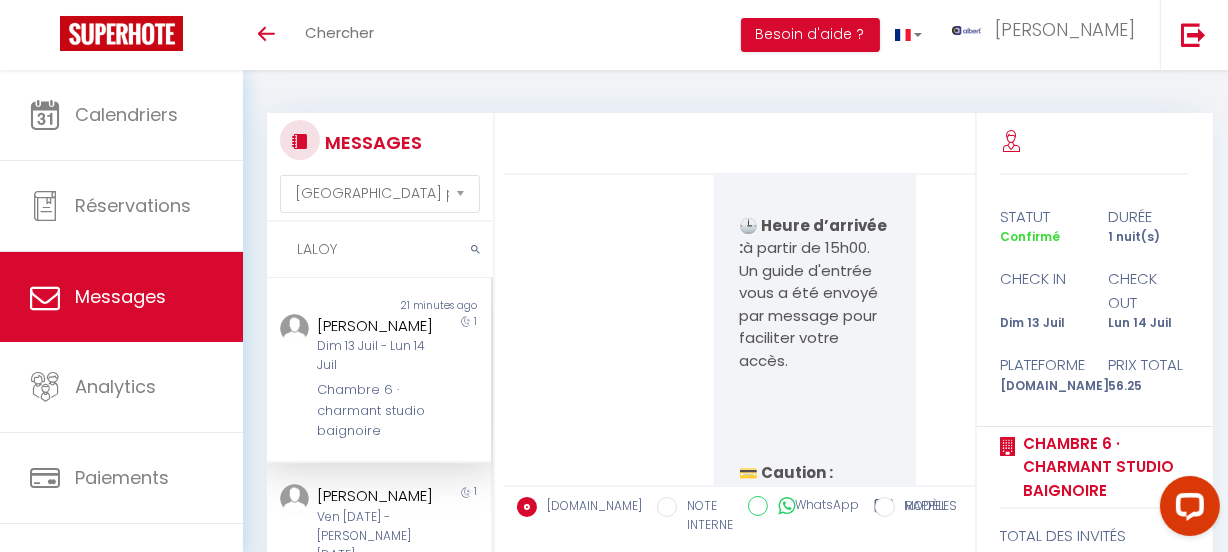 click on "Bienvenue [PERSON_NAME] !
Le grand jour est arrivé, et nous sommes [PERSON_NAME] de vous accueillir dans notre logement ! Tout est prêt pour que vous passiez un séjour des plus agréables — il ne vous reste plus qu’à déposer vos valises.
🔑 Informations importantes pour votre arrivée
🕒 [PERSON_NAME] d’arrivée :  à partir de 15h00.
Un guide d'entrée vous a été envoyé par message pour faciliter votre accès.
💳 Caution :
Une  empreinte bancaire de 200 €  est demandée pour garantir le bon déroulement du séjour.
👉 Cette caution est obligatoire pour accéder au logement. Elle peut apparaître comme un montant temporairement bloqué sur votre compte selon votre banque.
Pour recevoir vos  codes d’accès automatiquement , merci de renseigner vos informations bancaires via [PERSON_NAME] sécurisé :
➡️              [URL][DOMAIN_NAME]
⛔️ Sans validation de la caution, les codes ne pourront pas être envoyés.
✔️" at bounding box center (815, 1263) 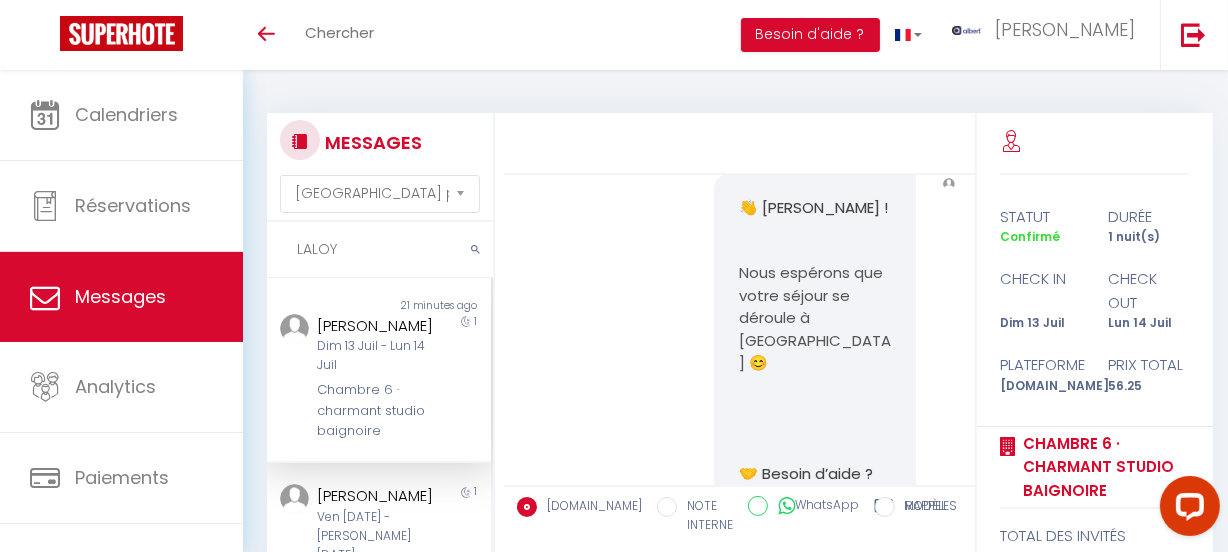 scroll, scrollTop: 5626, scrollLeft: 0, axis: vertical 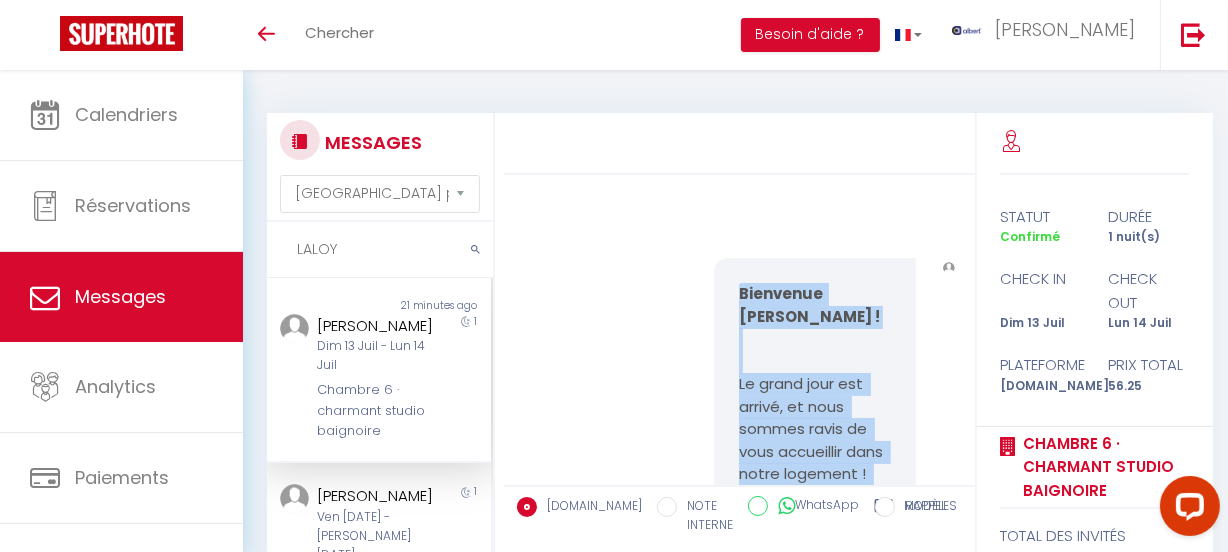 drag, startPoint x: 854, startPoint y: 454, endPoint x: 731, endPoint y: 384, distance: 141.52385 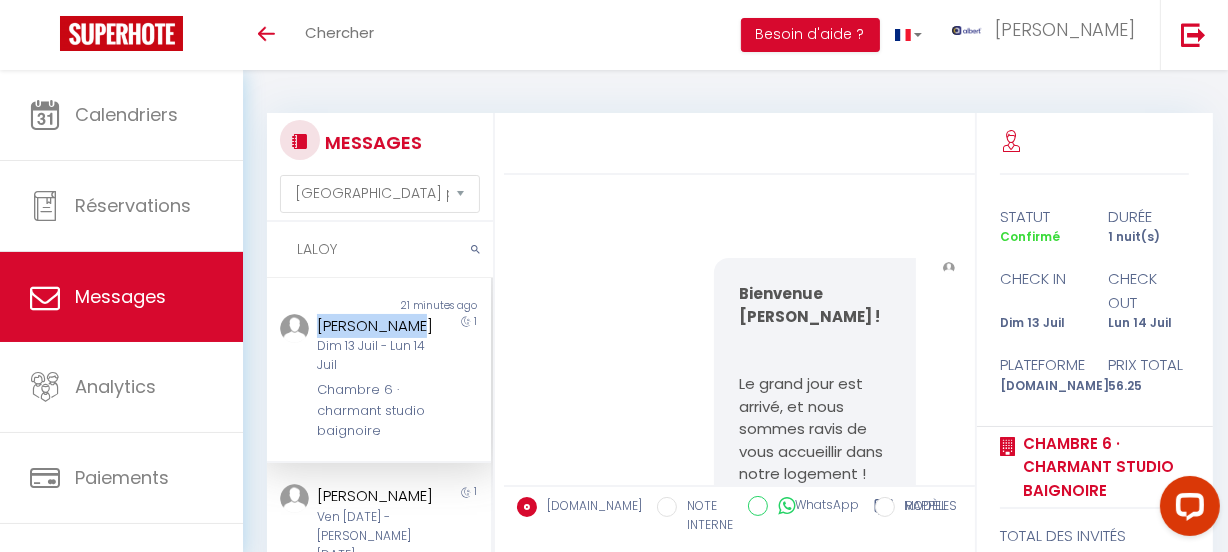 drag, startPoint x: 414, startPoint y: 325, endPoint x: 318, endPoint y: 328, distance: 96.04687 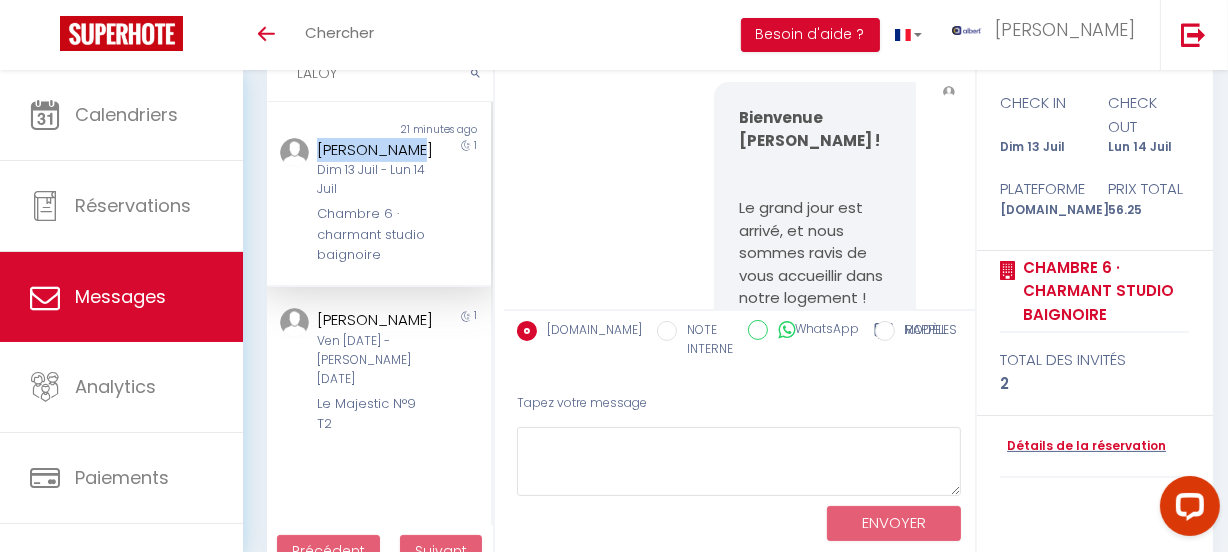 scroll, scrollTop: 224, scrollLeft: 0, axis: vertical 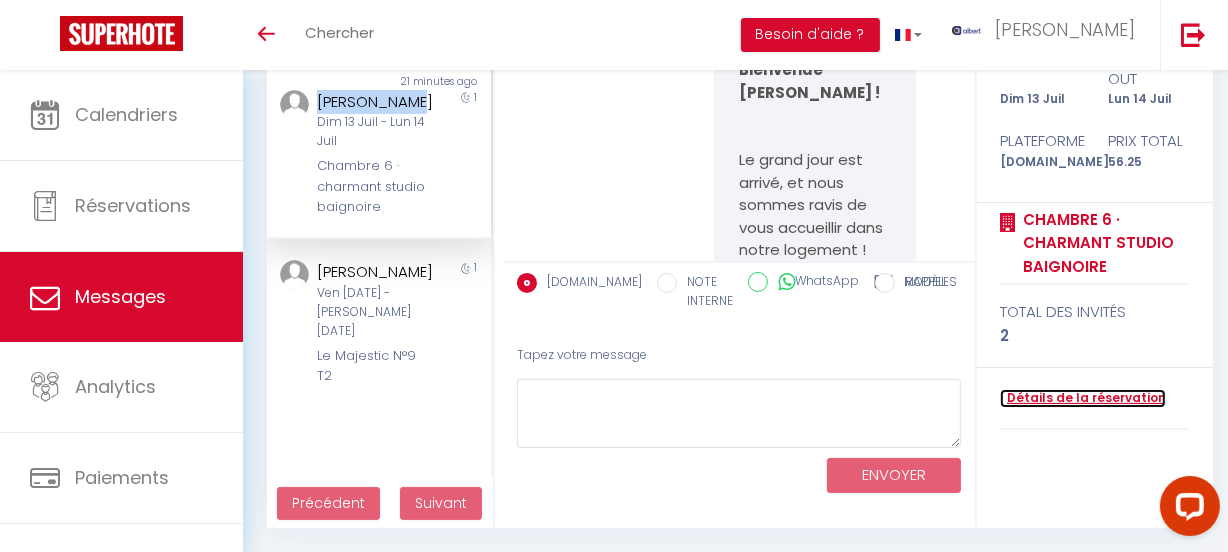 click on "Détails de la réservation" at bounding box center (1083, 398) 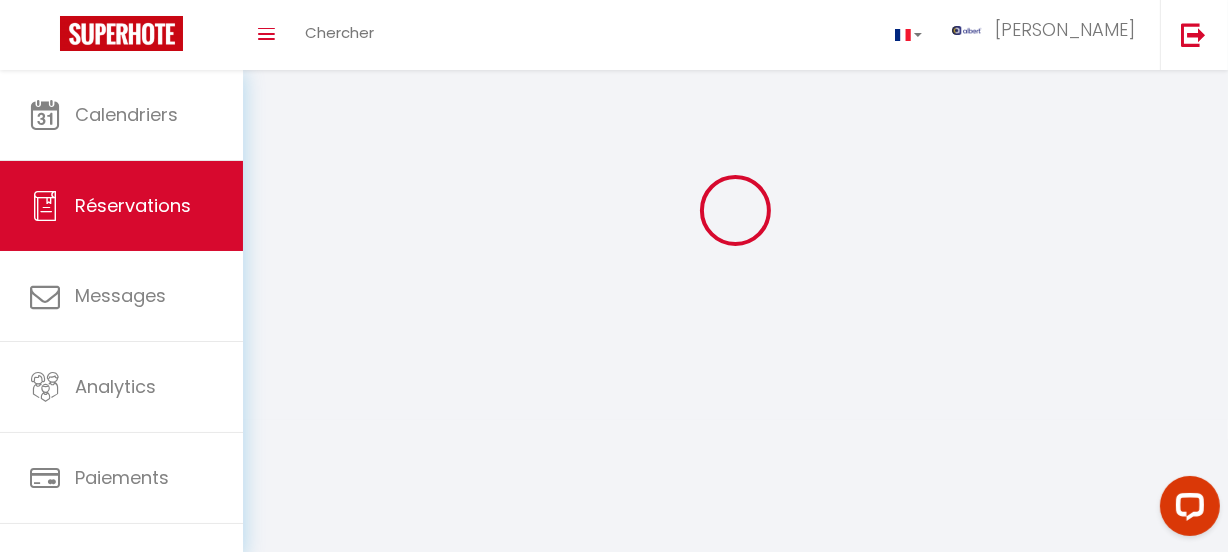 scroll, scrollTop: 0, scrollLeft: 0, axis: both 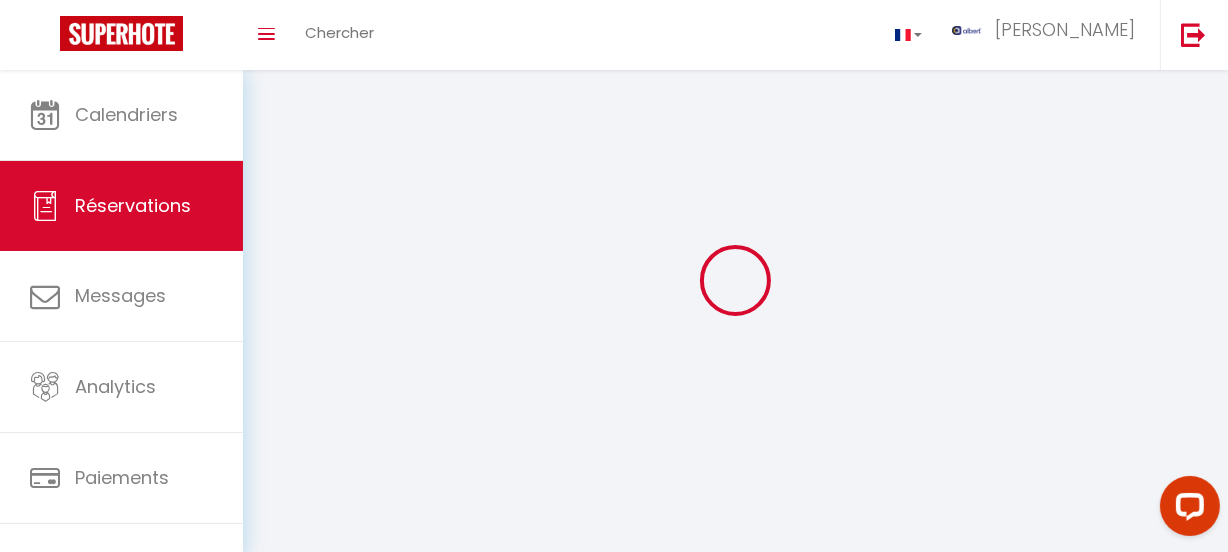 select 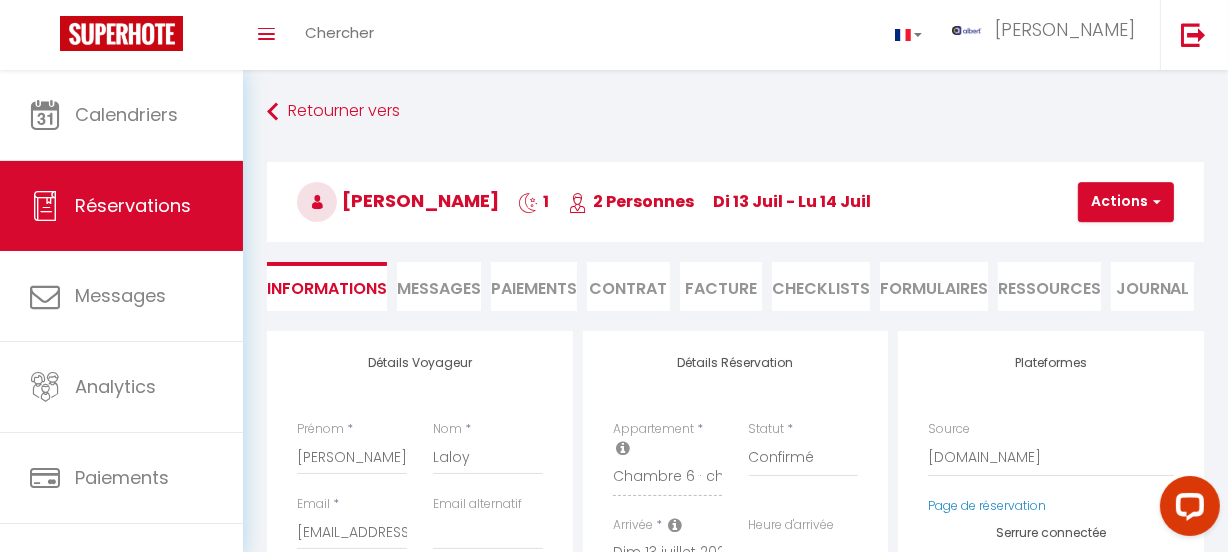 select 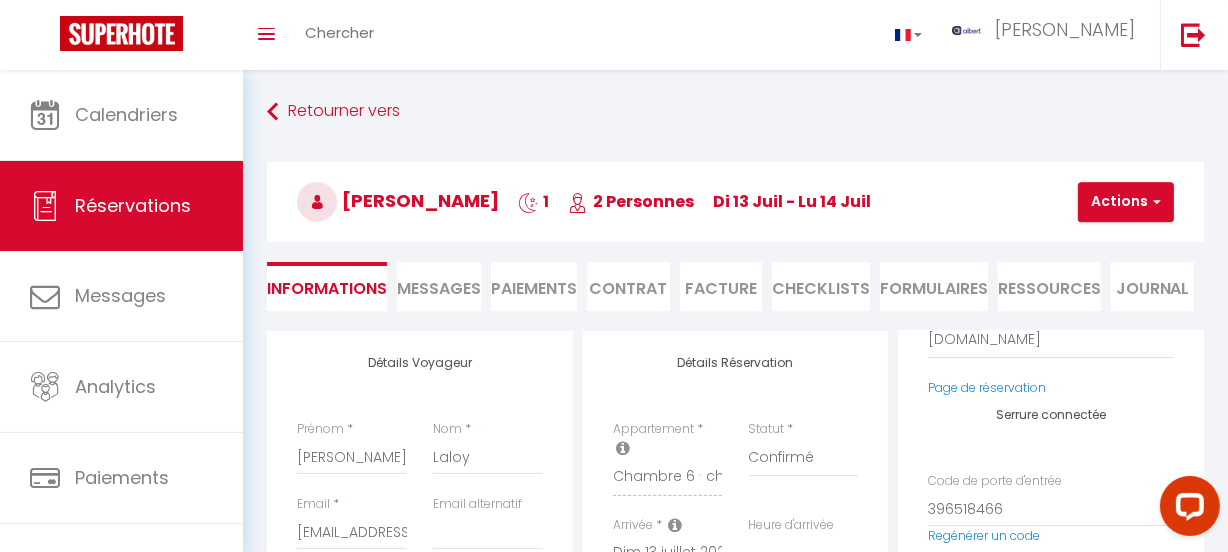 scroll, scrollTop: 131, scrollLeft: 0, axis: vertical 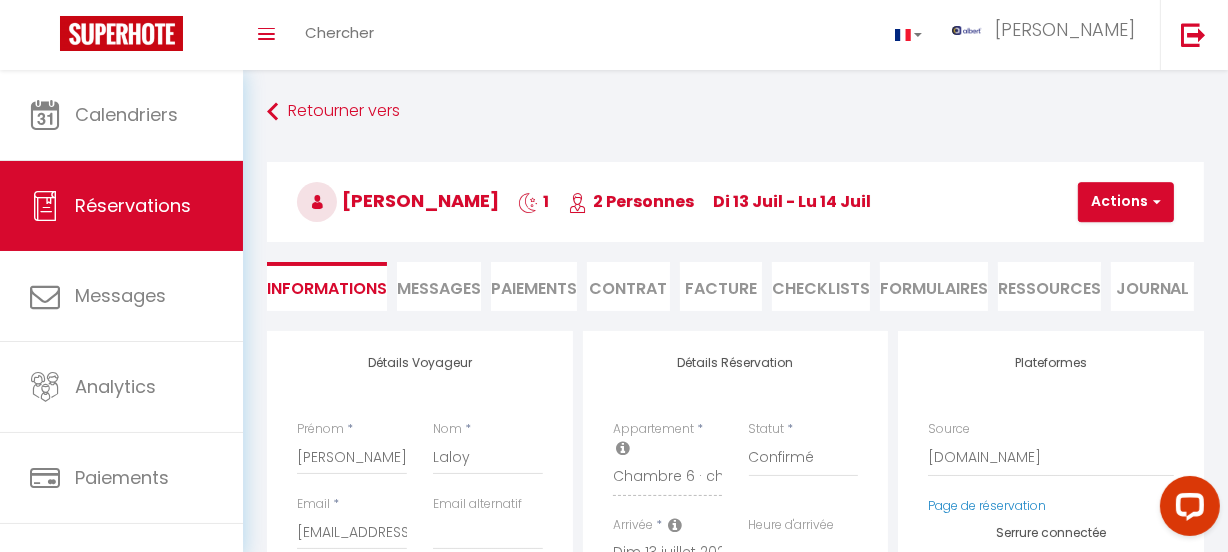click on "Paiements" at bounding box center (534, 286) 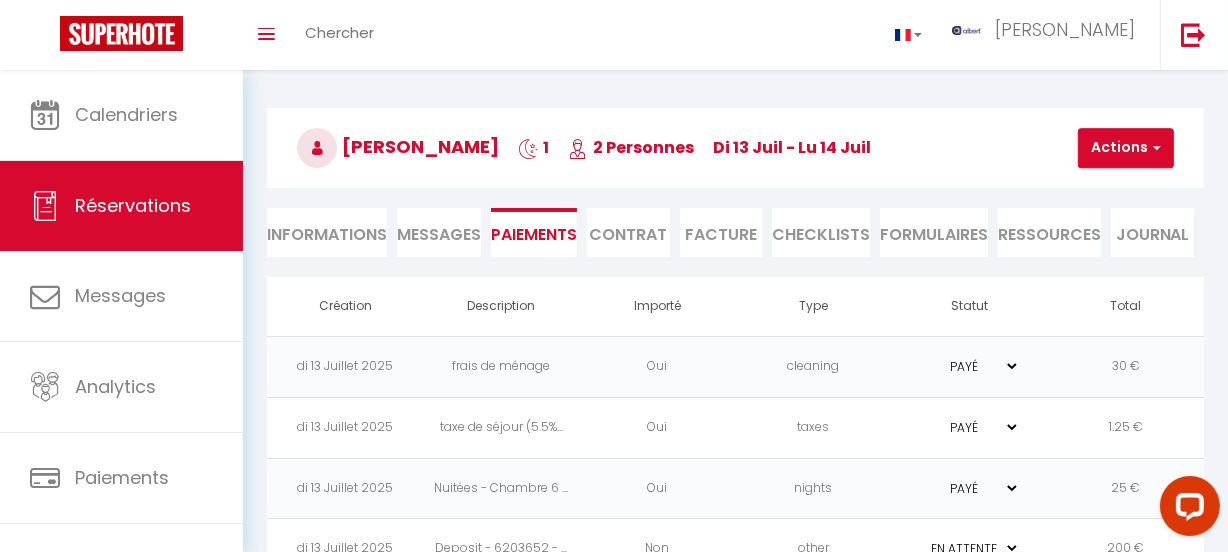 scroll, scrollTop: 0, scrollLeft: 0, axis: both 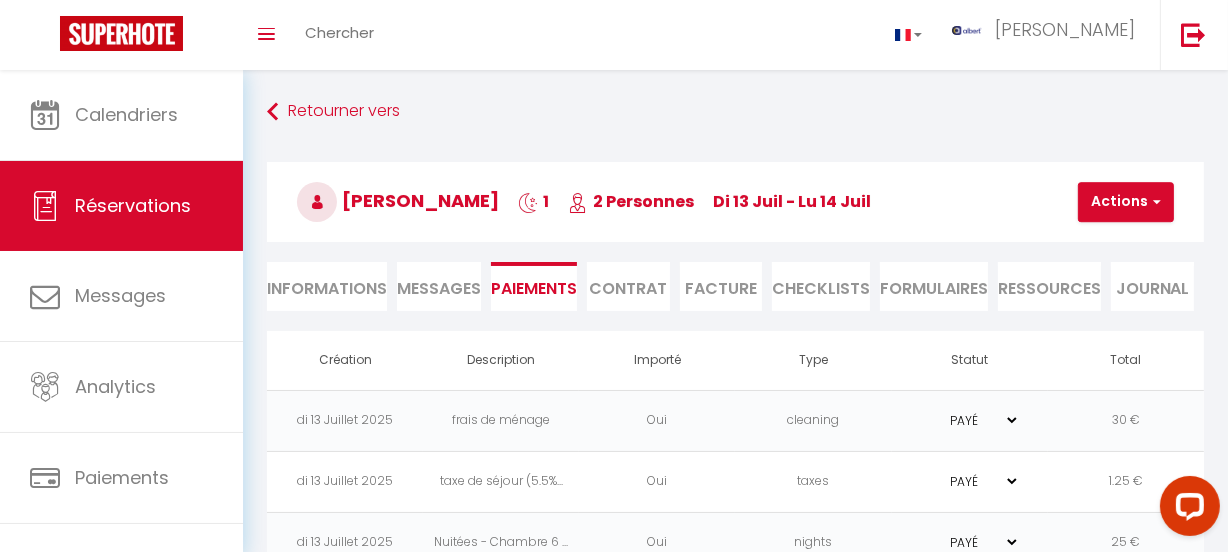 click on "Messages" at bounding box center (439, 288) 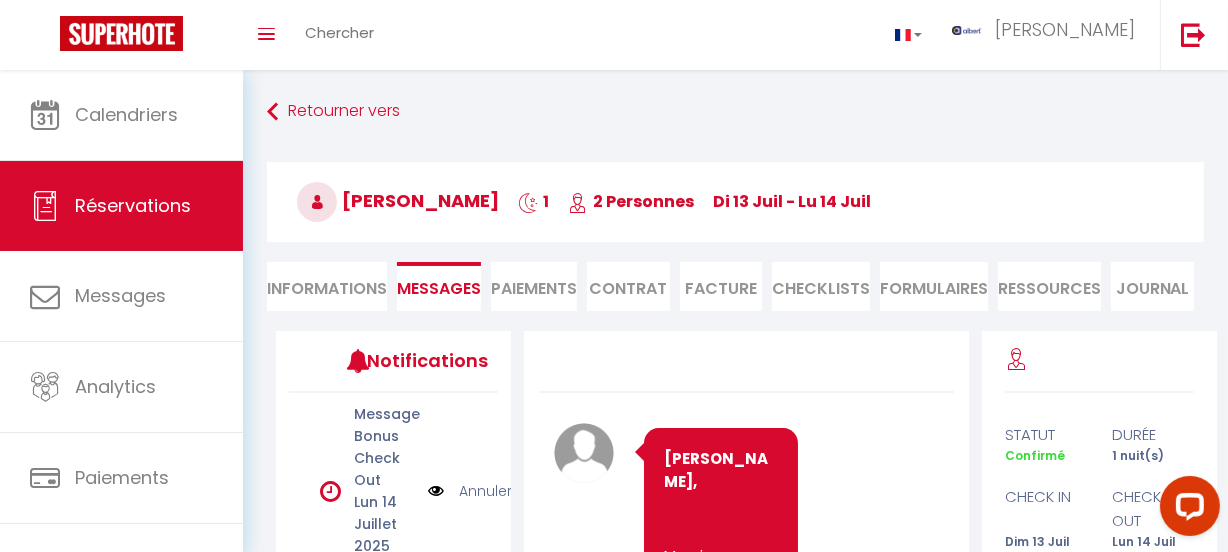 scroll, scrollTop: 8350, scrollLeft: 0, axis: vertical 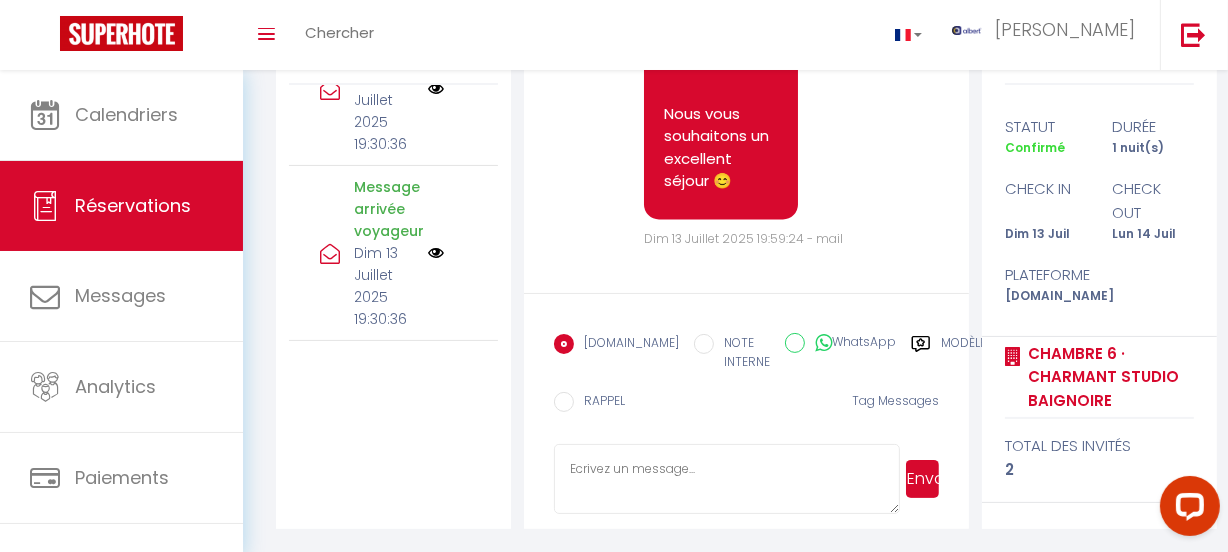 click at bounding box center [436, 253] 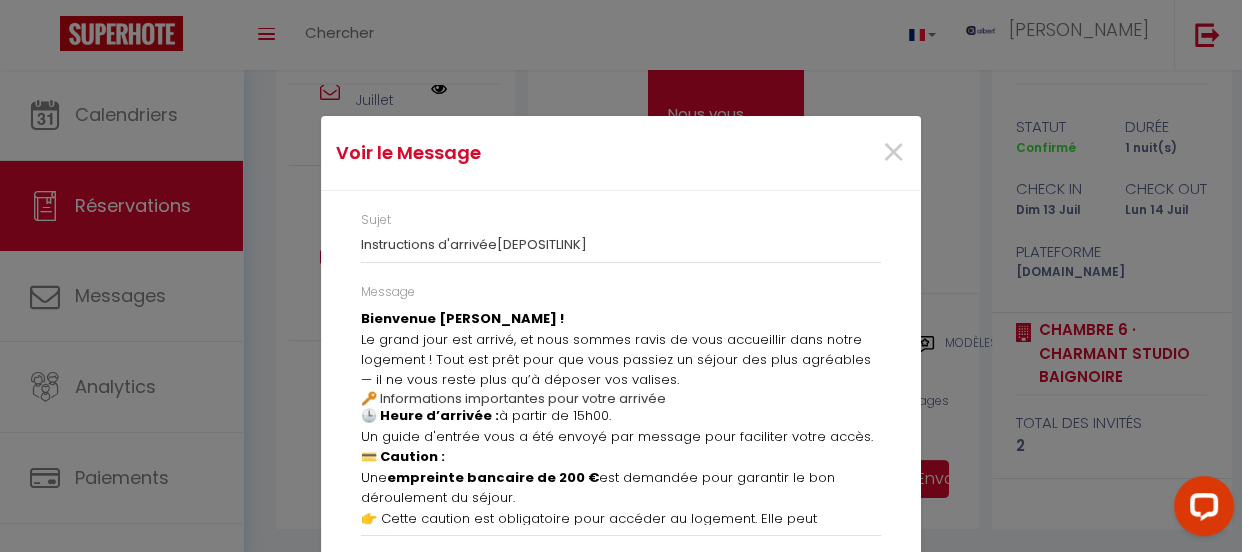 scroll, scrollTop: 10125, scrollLeft: 0, axis: vertical 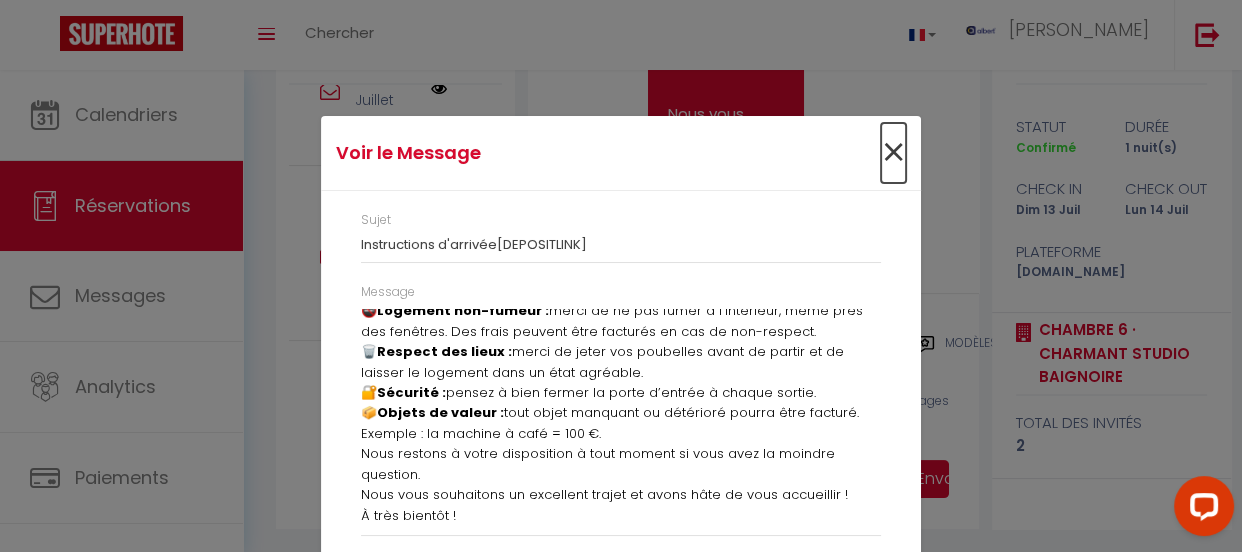 click on "×" at bounding box center (893, 153) 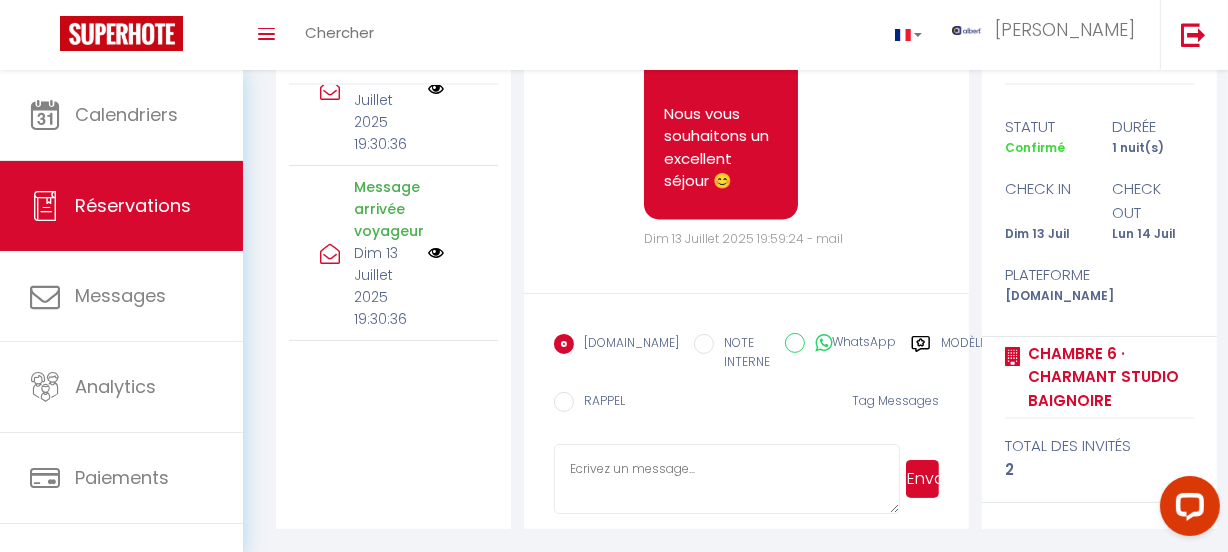 scroll, scrollTop: 10170, scrollLeft: 0, axis: vertical 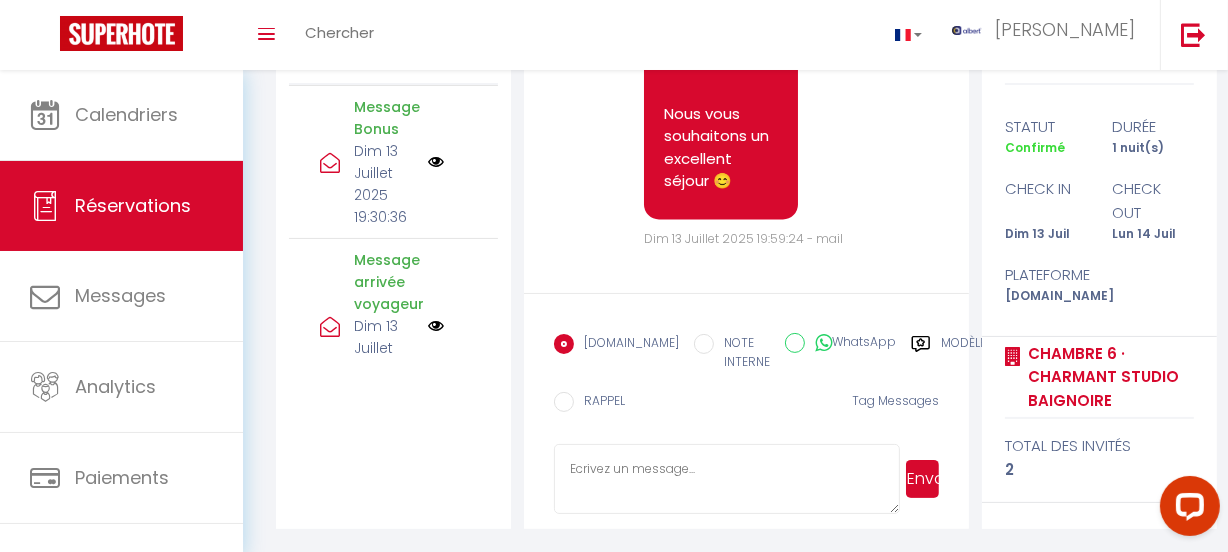 click at bounding box center [436, 162] 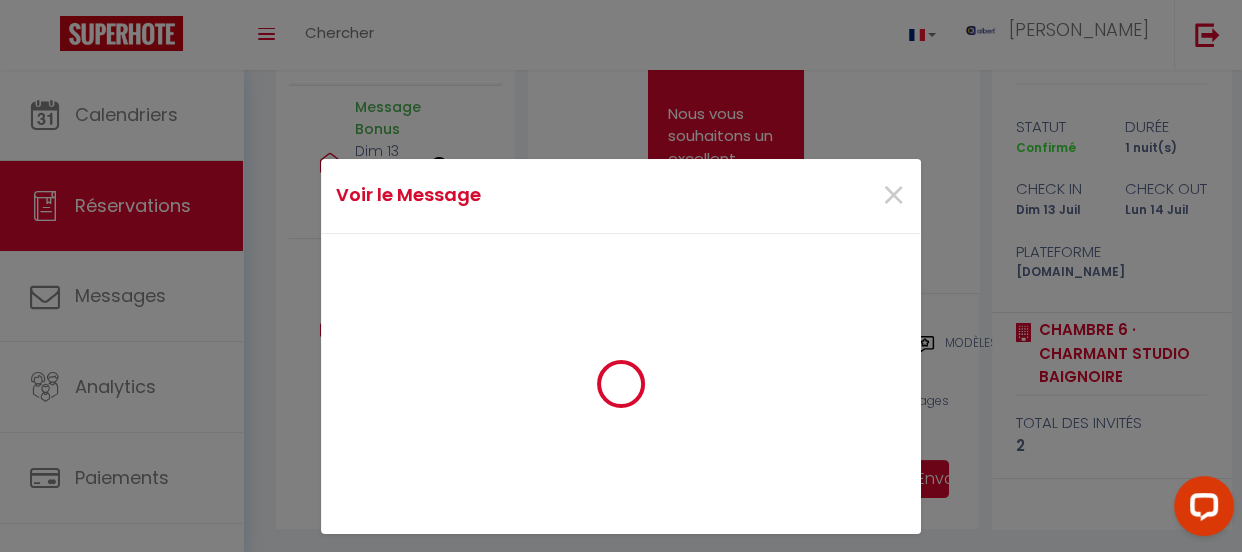 scroll, scrollTop: 10125, scrollLeft: 0, axis: vertical 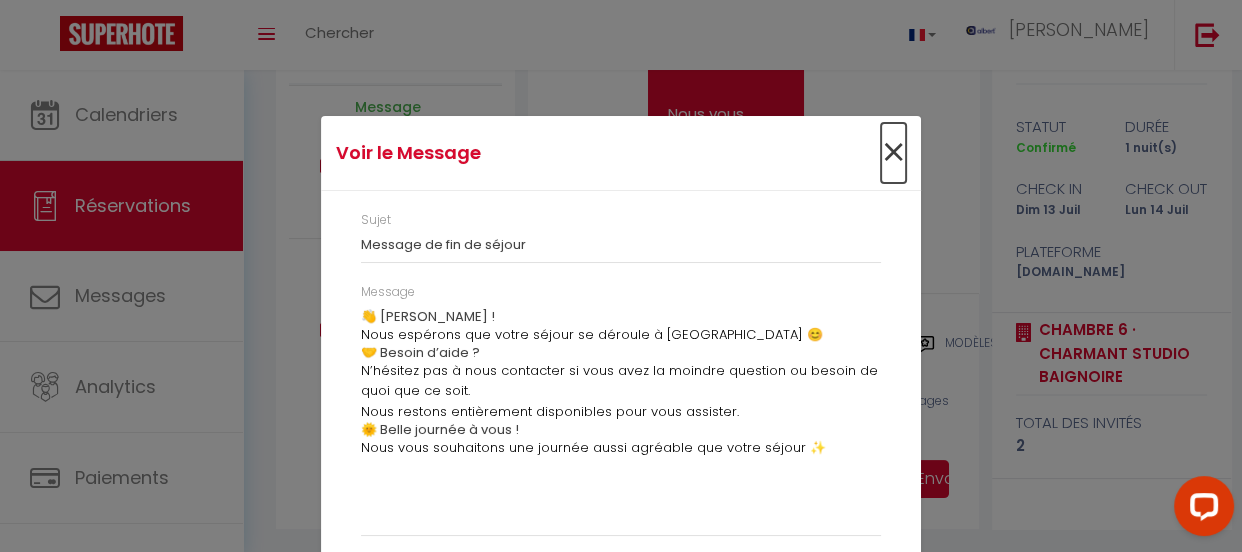 click on "×" at bounding box center (893, 153) 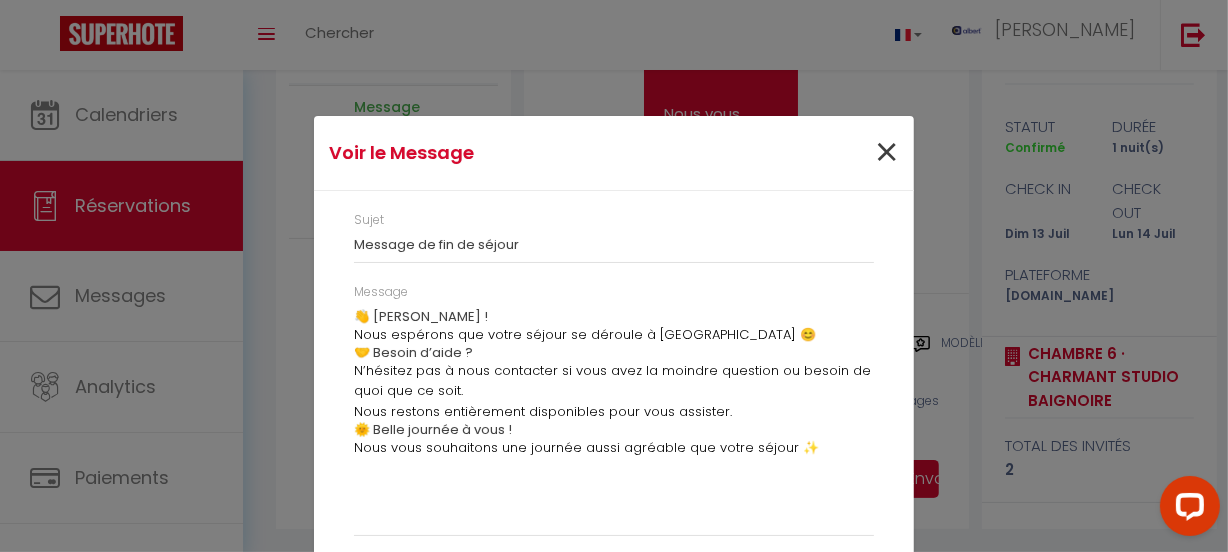 scroll, scrollTop: 10170, scrollLeft: 0, axis: vertical 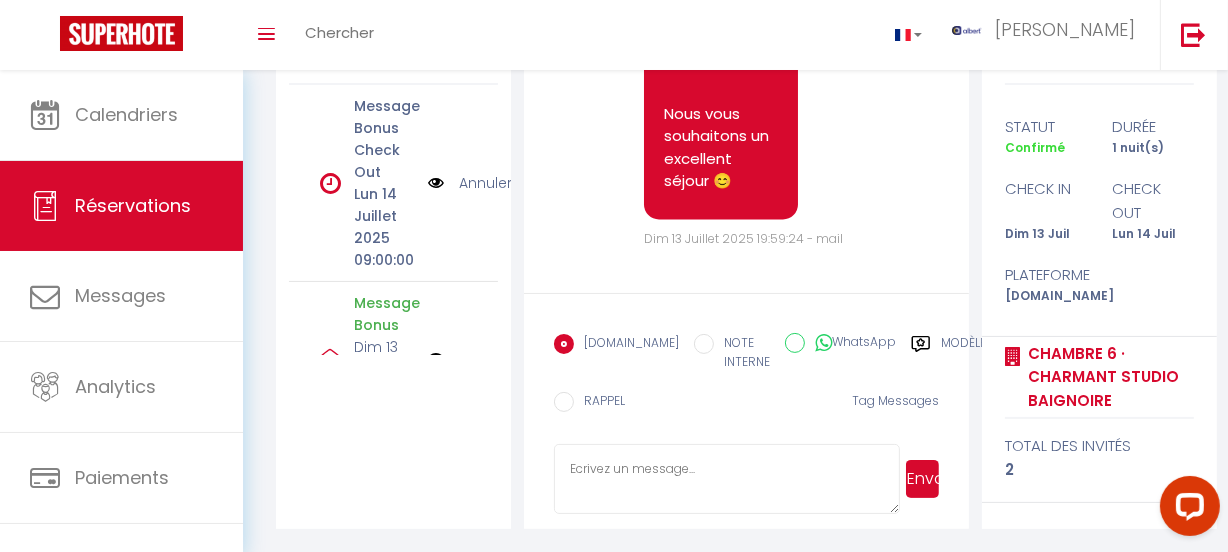 click at bounding box center [436, 183] 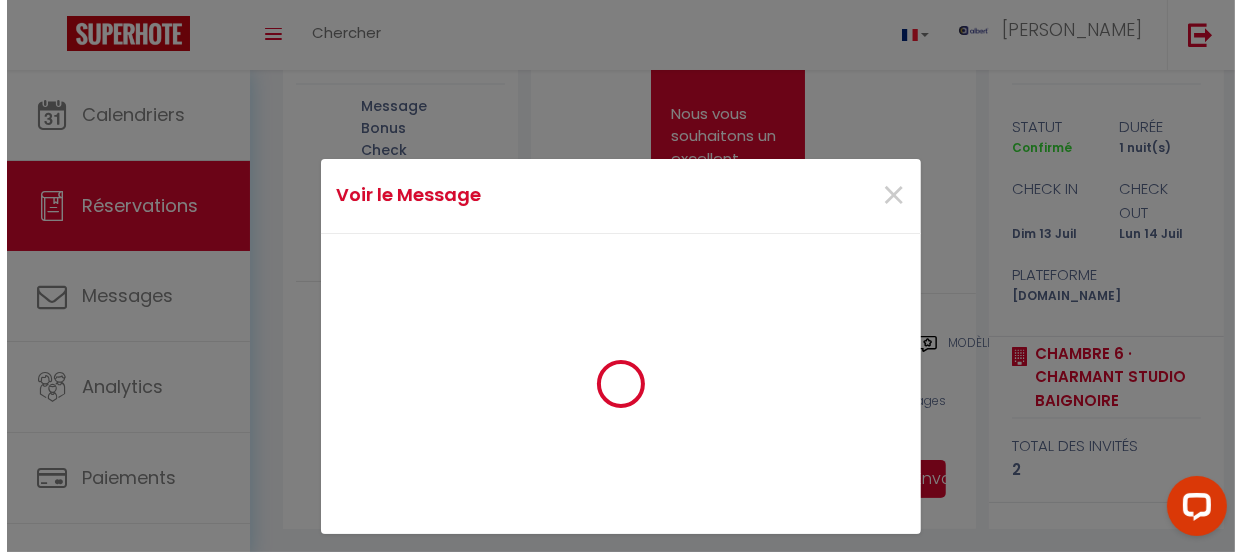 scroll, scrollTop: 10125, scrollLeft: 0, axis: vertical 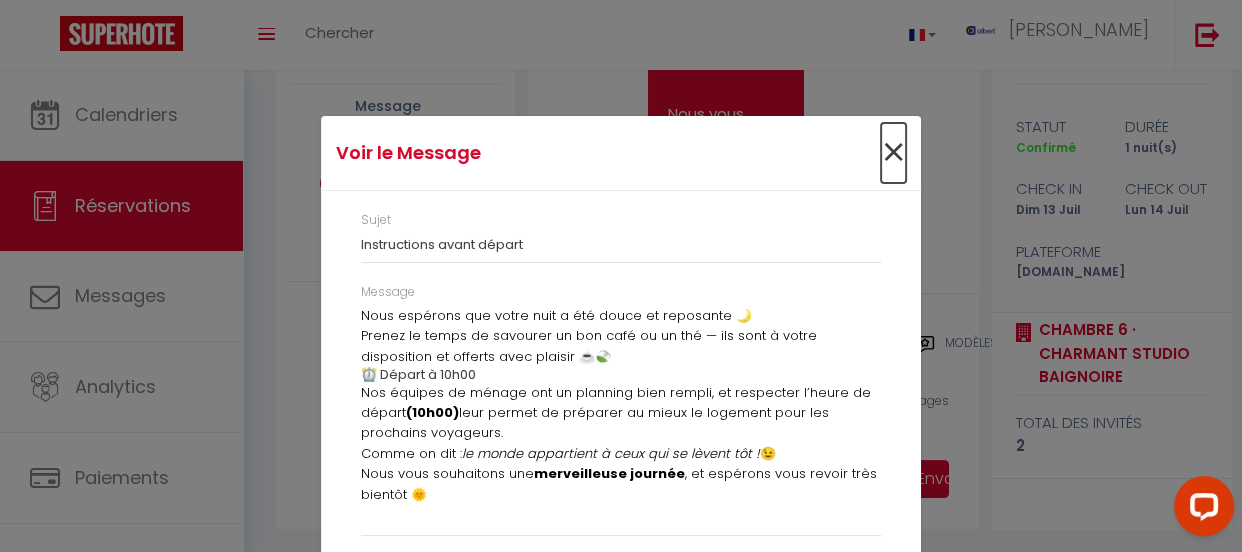 click on "×" at bounding box center (893, 153) 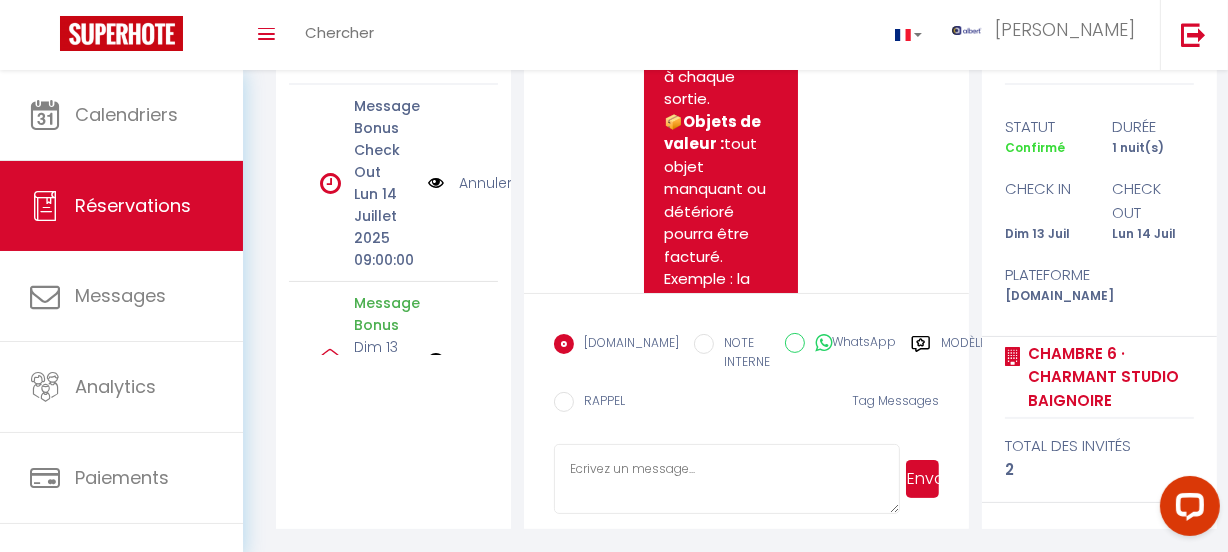 scroll, scrollTop: 7310, scrollLeft: 0, axis: vertical 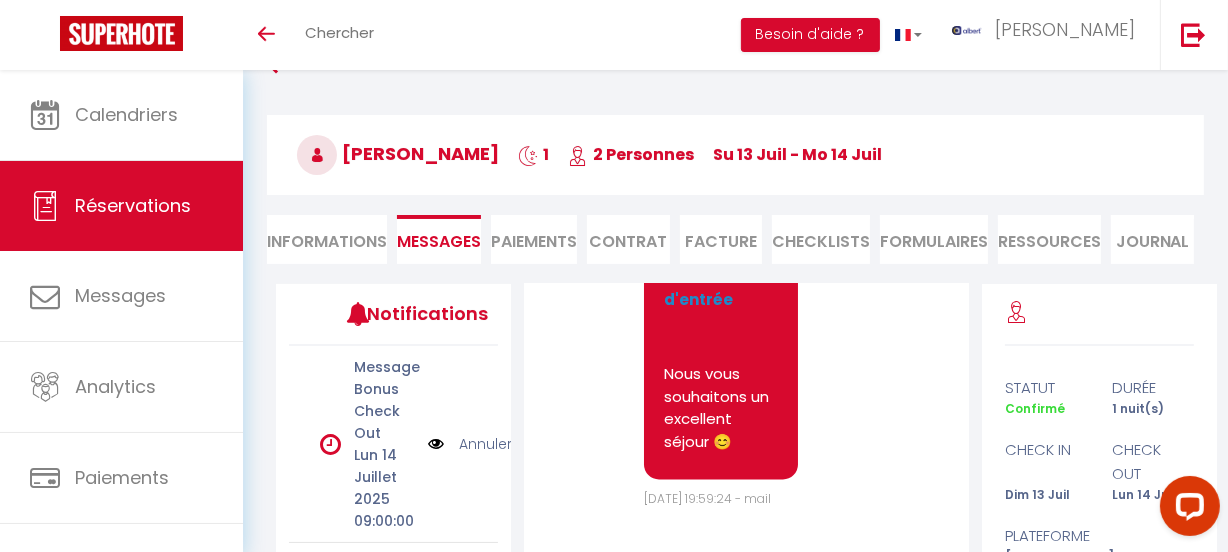 click on "Informations" at bounding box center [327, 239] 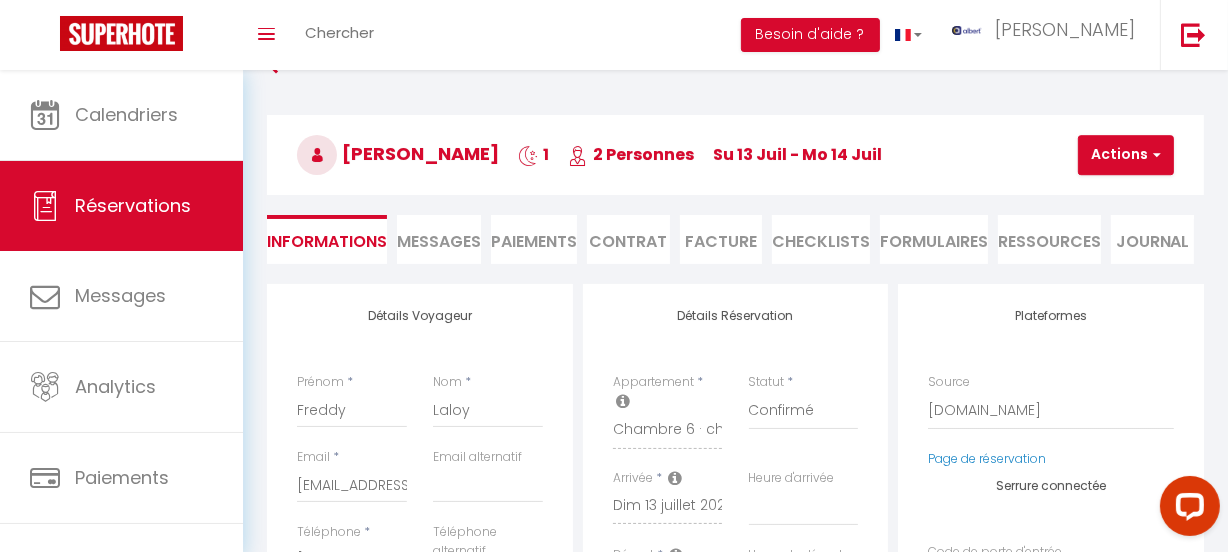 select 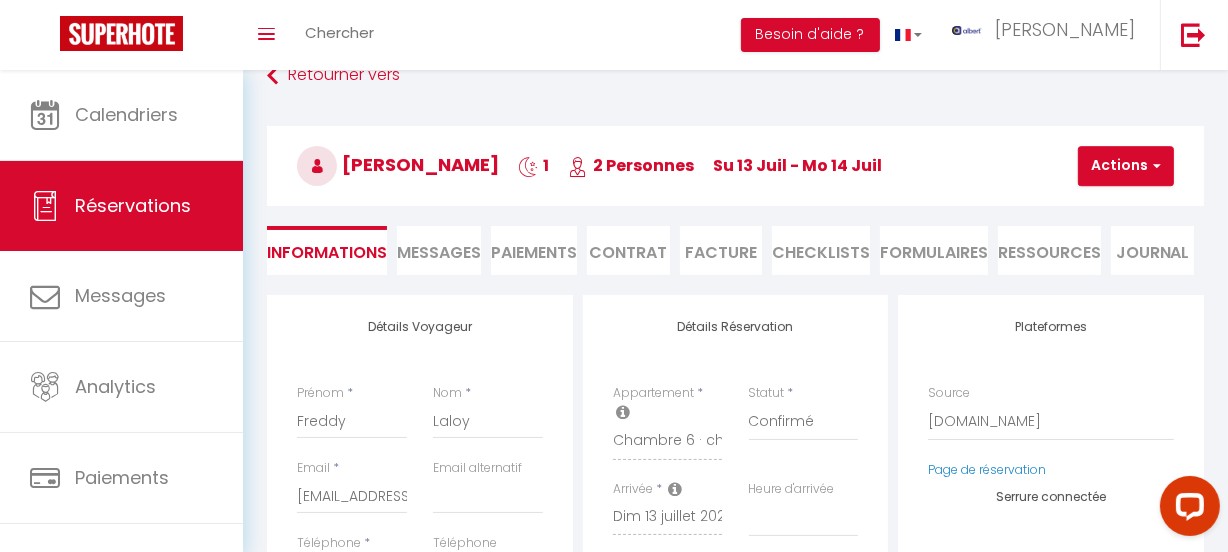 scroll, scrollTop: 35, scrollLeft: 0, axis: vertical 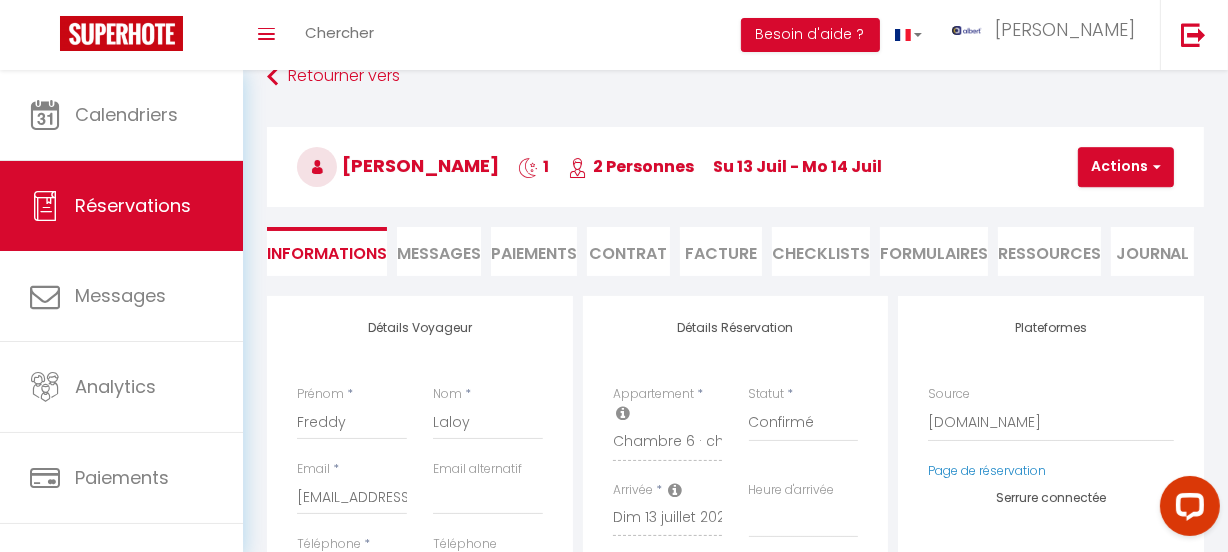 select 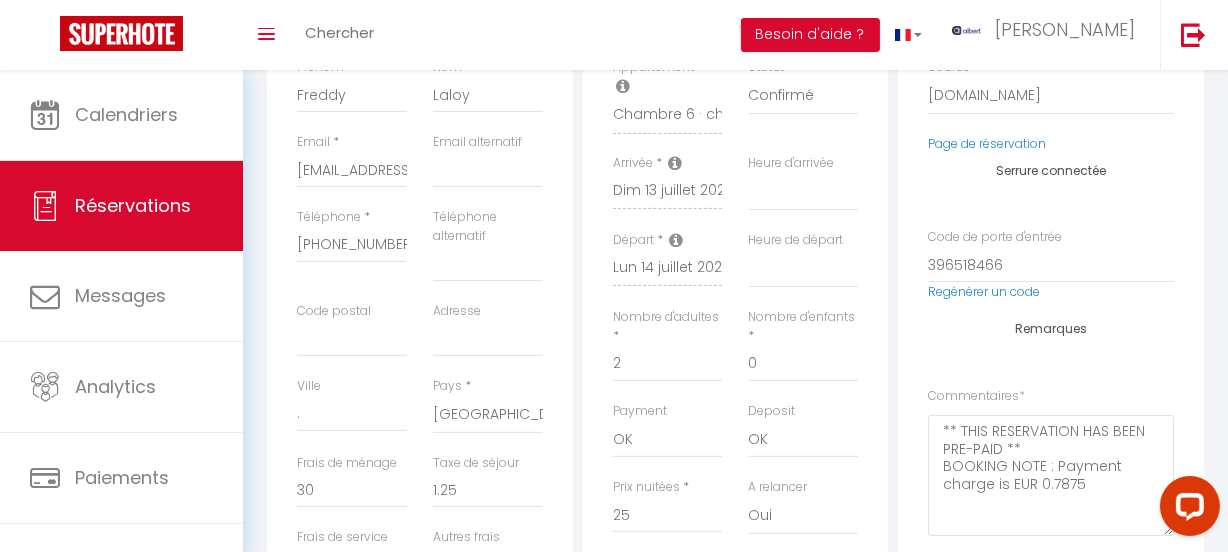 scroll, scrollTop: 0, scrollLeft: 0, axis: both 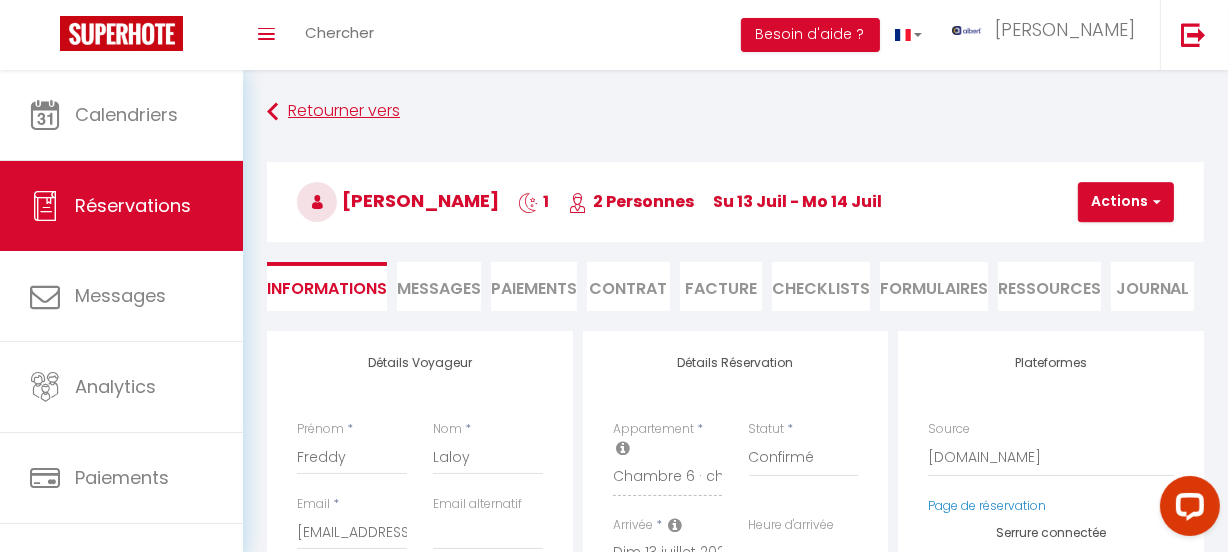 select 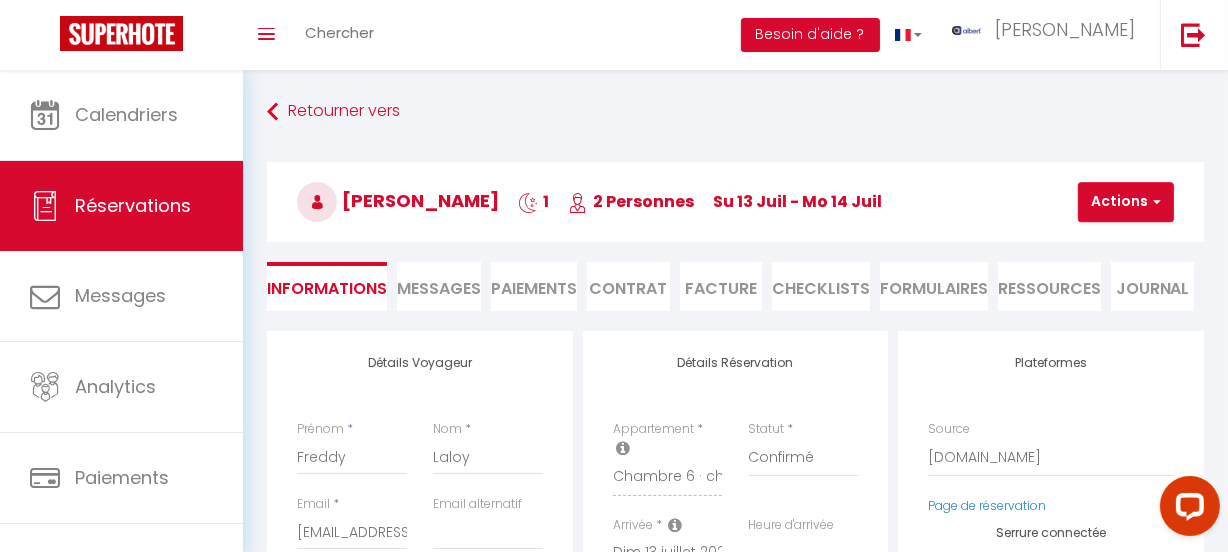 select 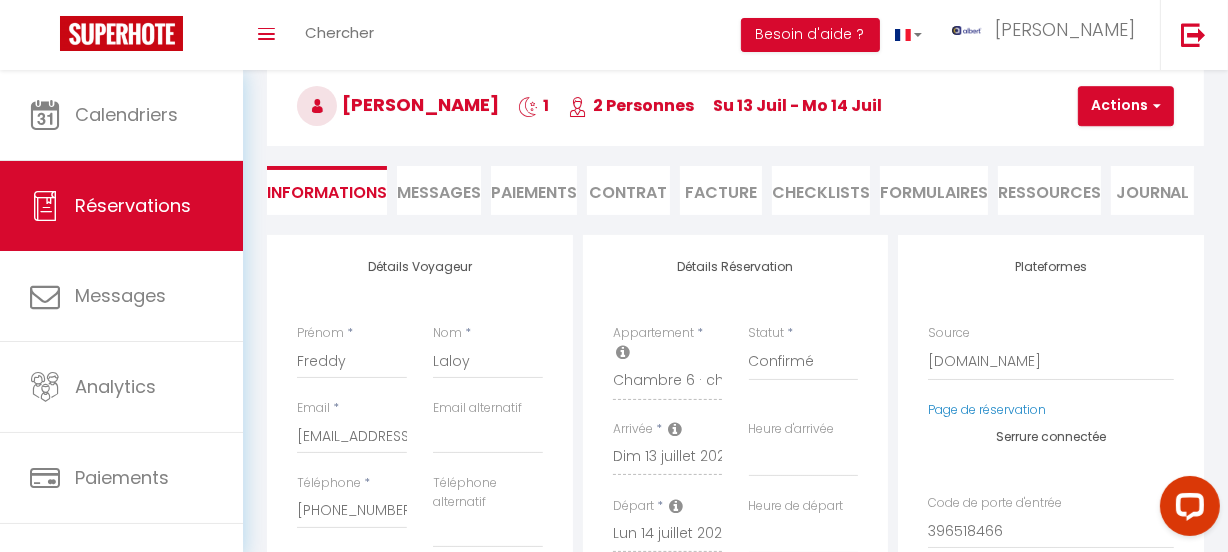 scroll, scrollTop: 90, scrollLeft: 0, axis: vertical 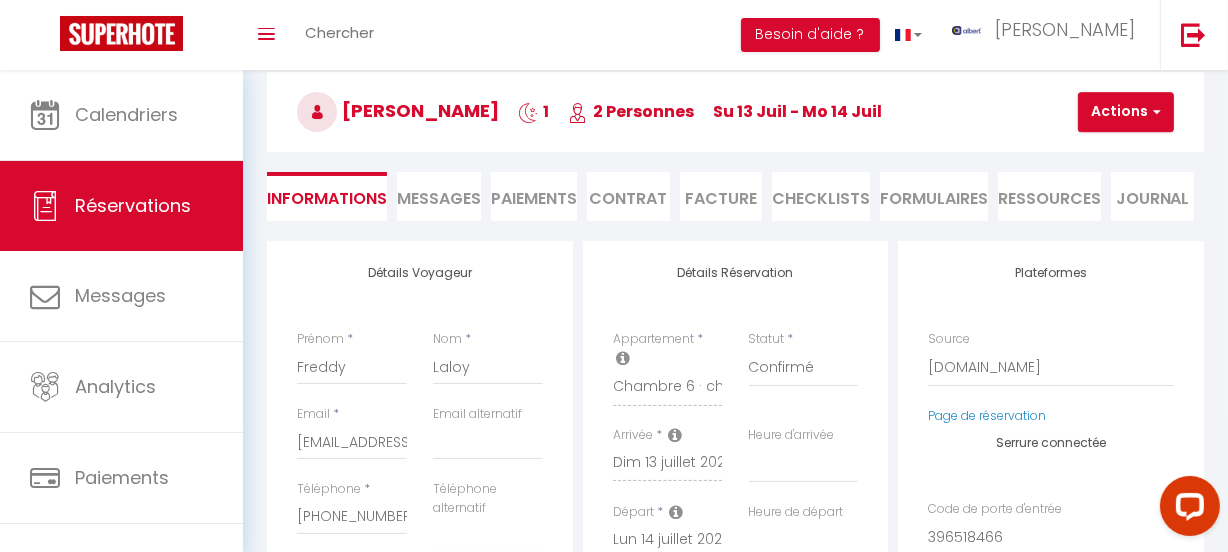 click on "Messages" at bounding box center [439, 198] 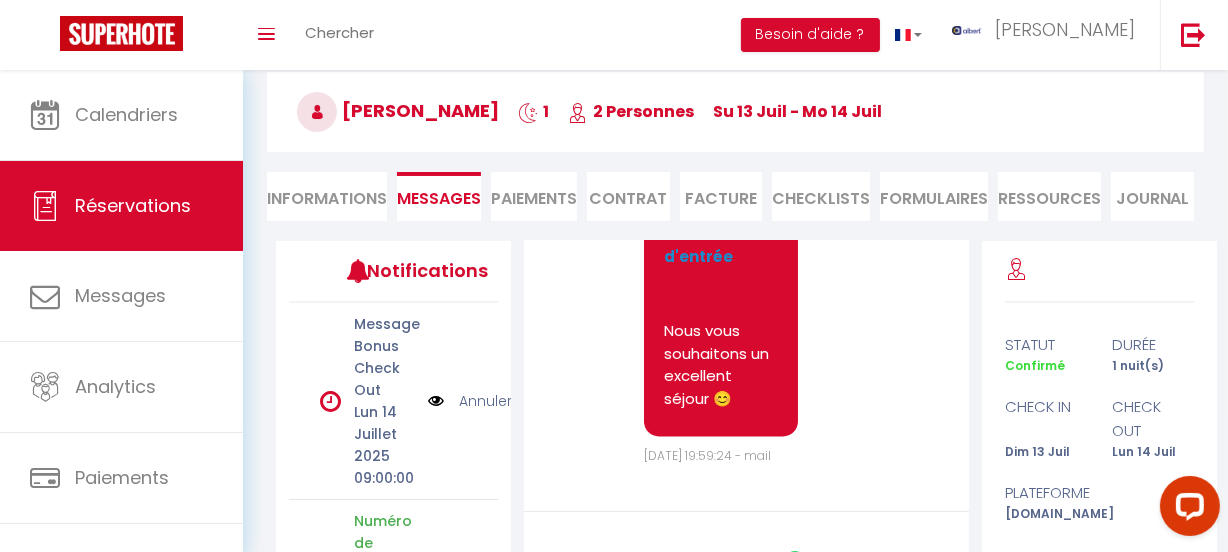 click on "Paiements" at bounding box center [534, 196] 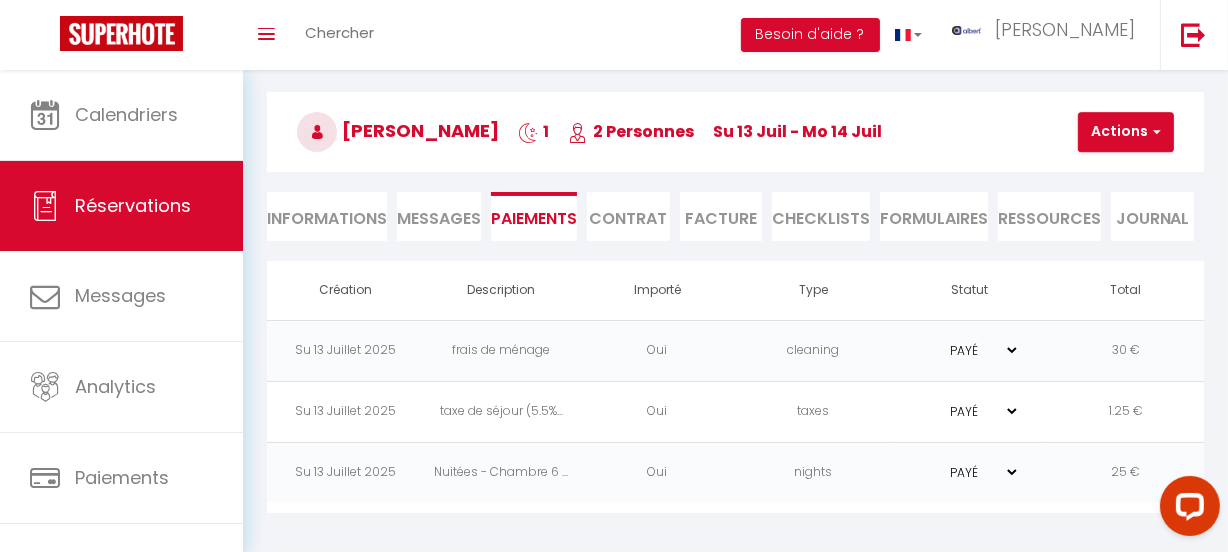 scroll, scrollTop: 70, scrollLeft: 0, axis: vertical 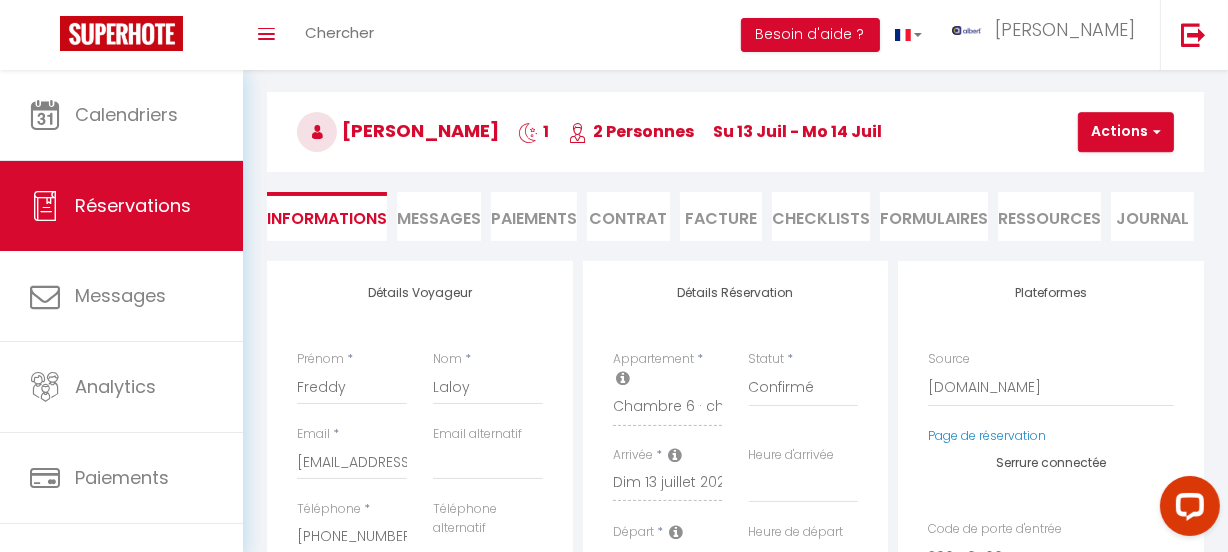 select 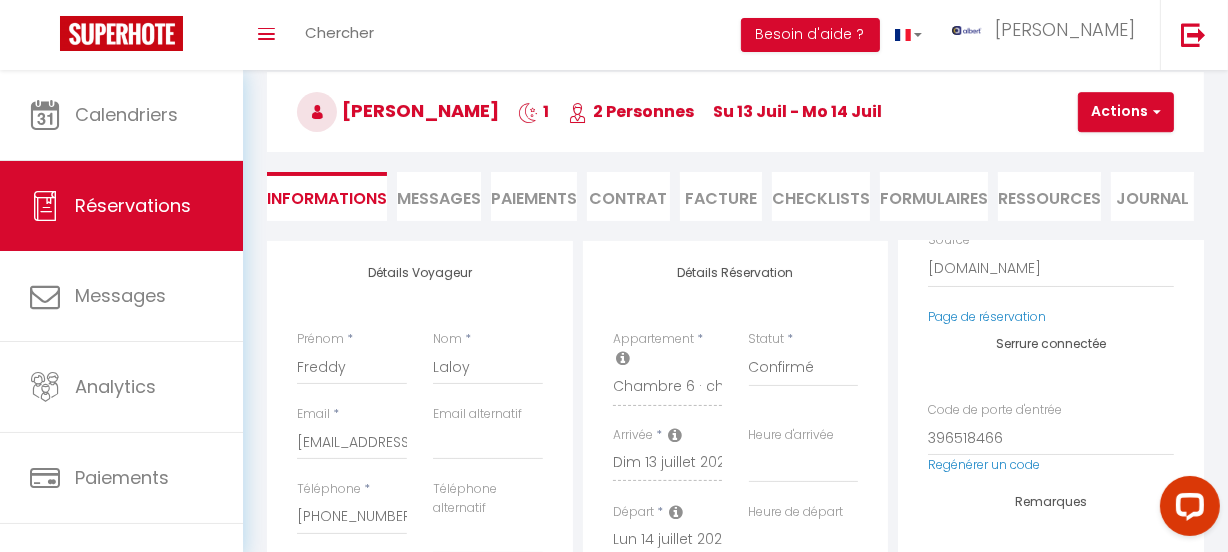 scroll, scrollTop: 109, scrollLeft: 0, axis: vertical 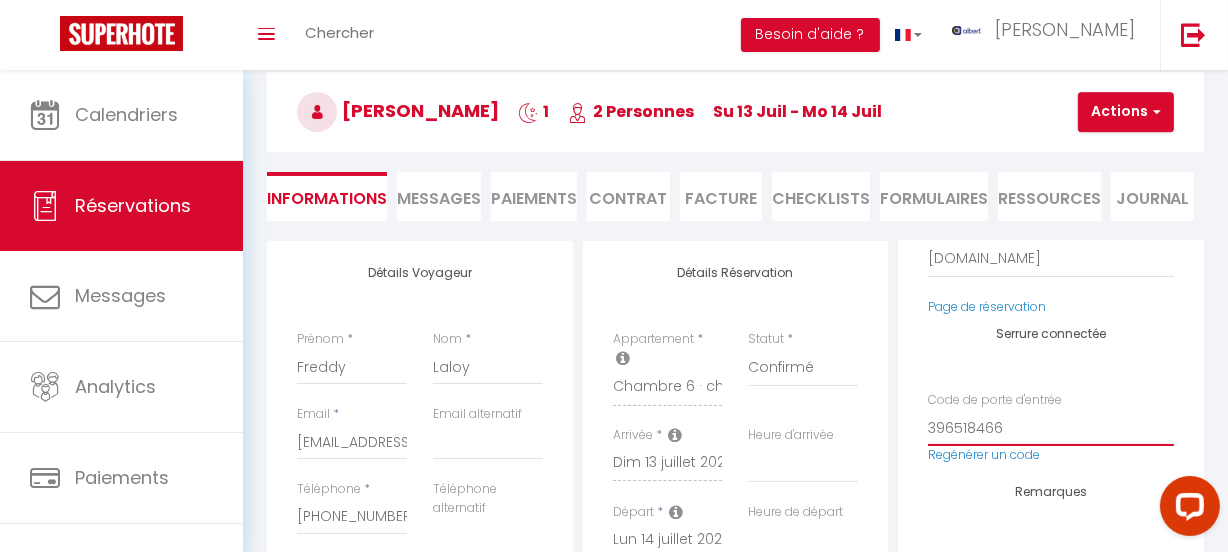 drag, startPoint x: 1007, startPoint y: 431, endPoint x: 915, endPoint y: 433, distance: 92.021736 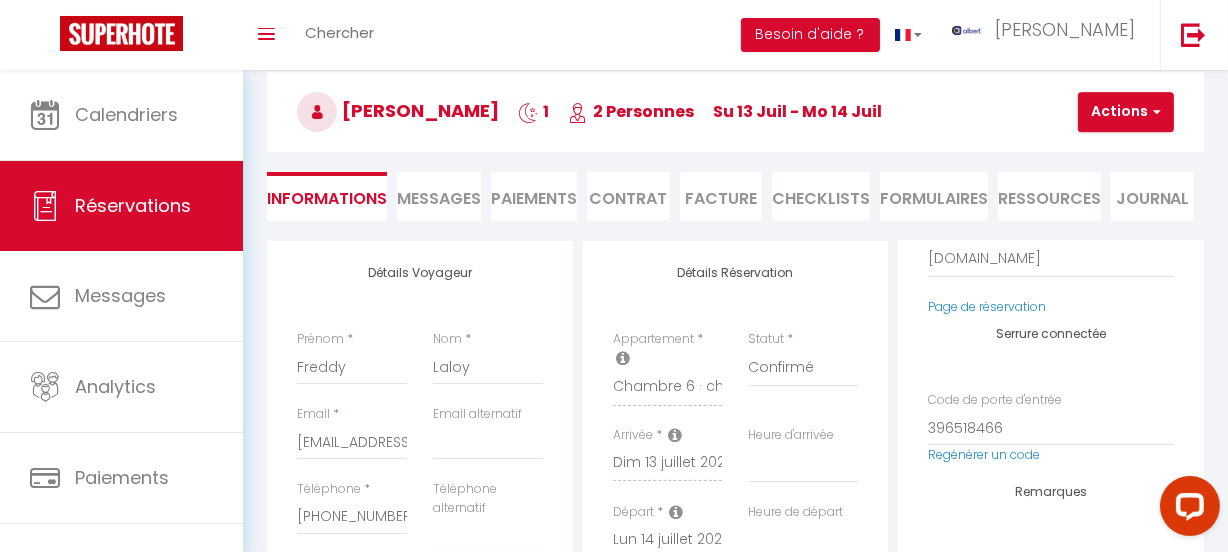 select 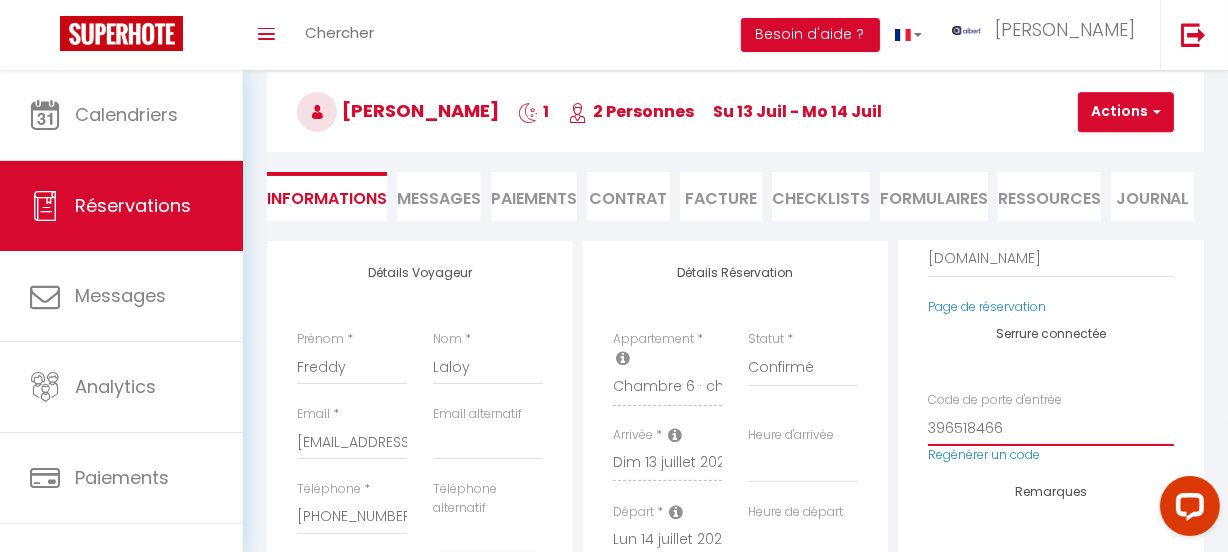 select 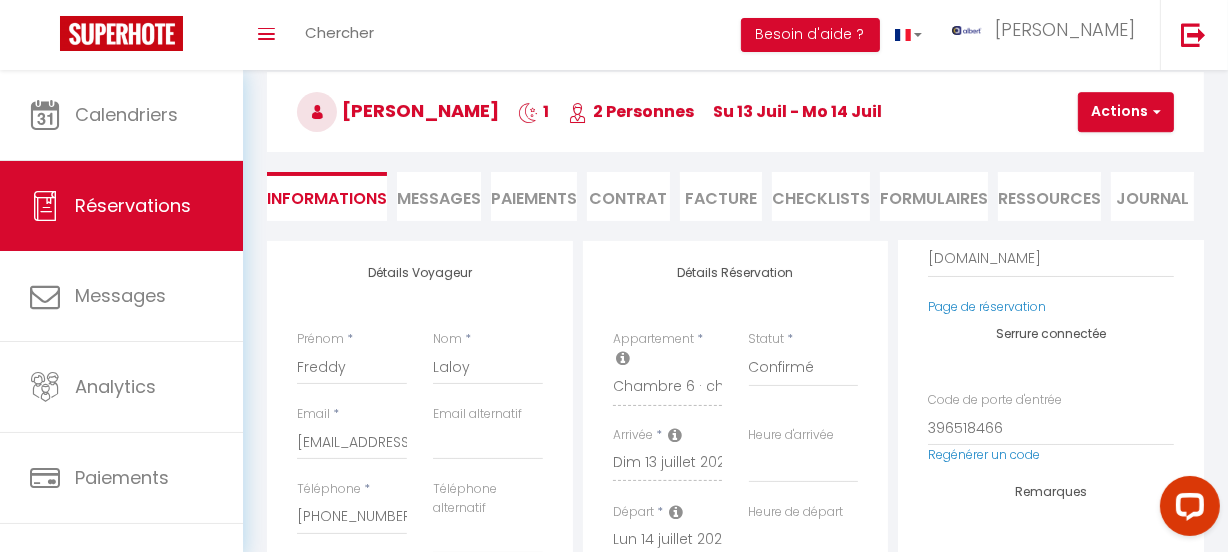 select 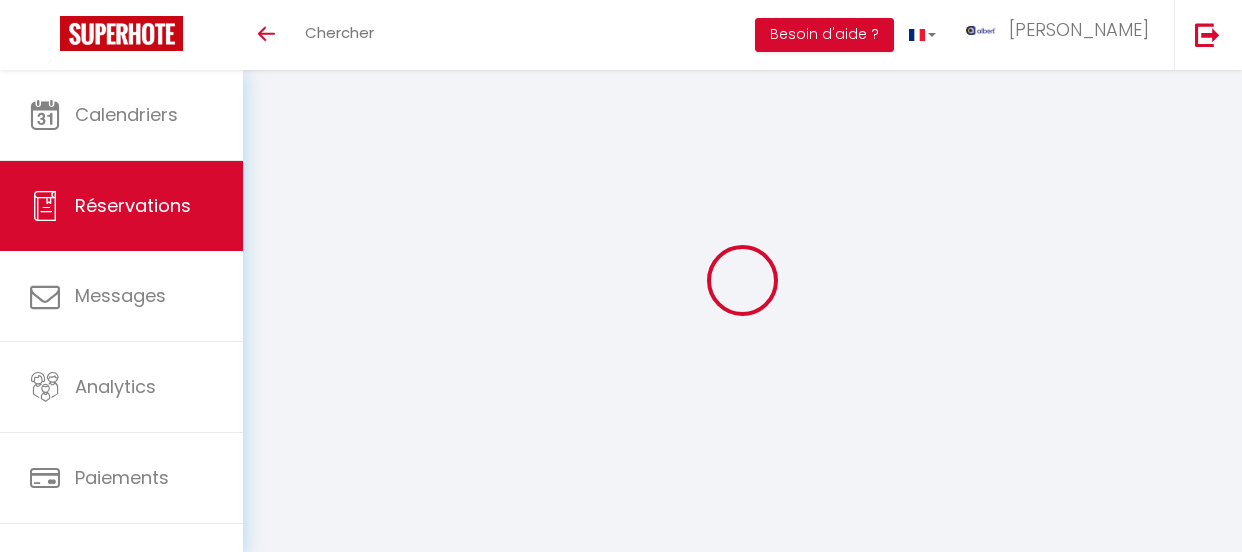 select 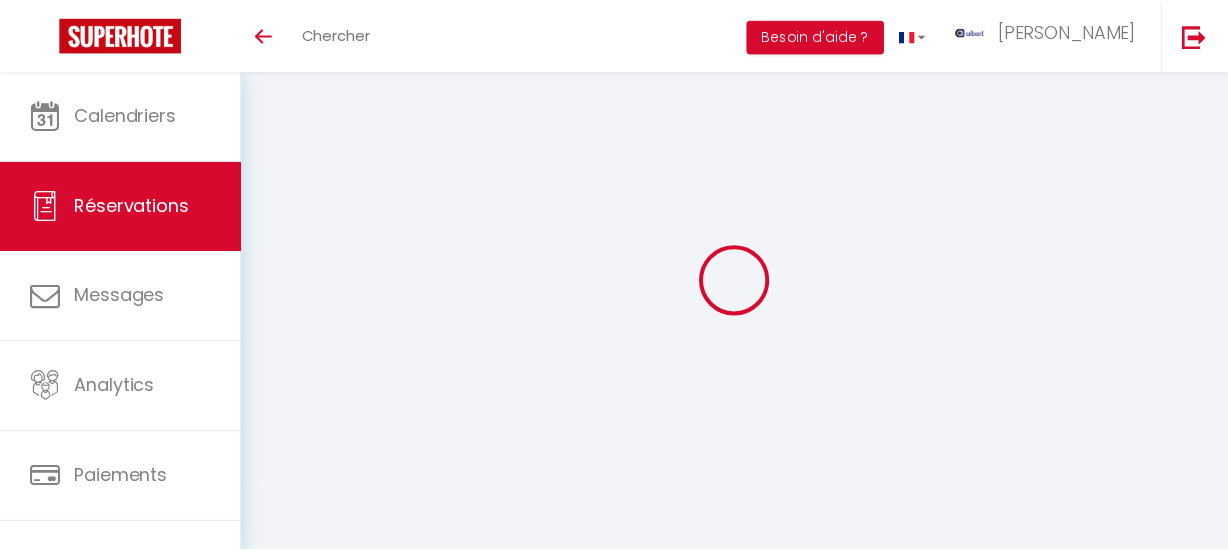 scroll, scrollTop: 70, scrollLeft: 0, axis: vertical 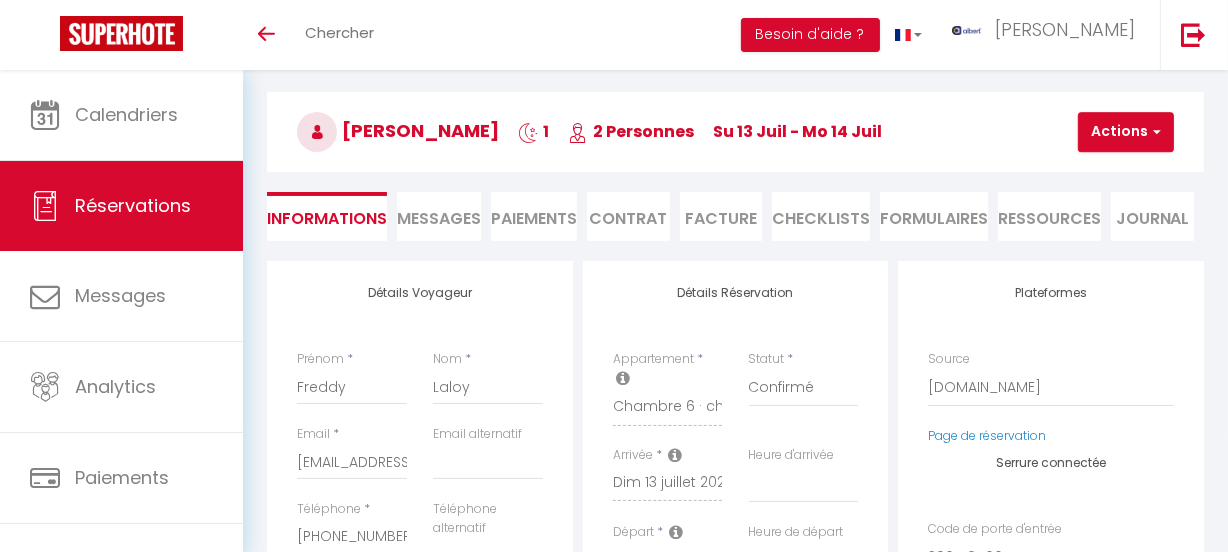 select 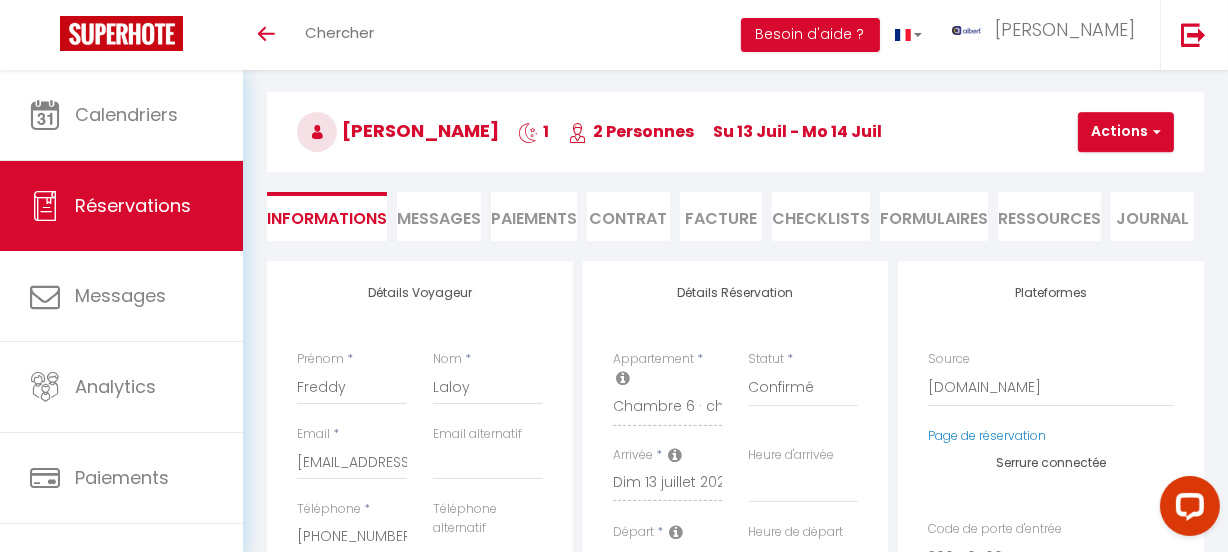 scroll, scrollTop: 0, scrollLeft: 0, axis: both 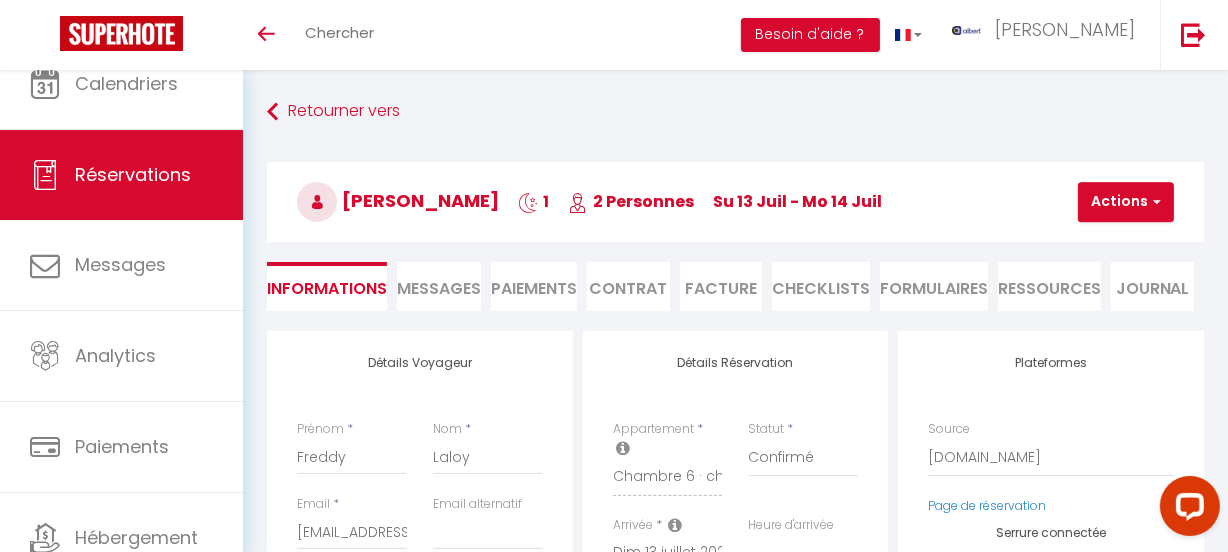 click on "Réservations" at bounding box center [121, 175] 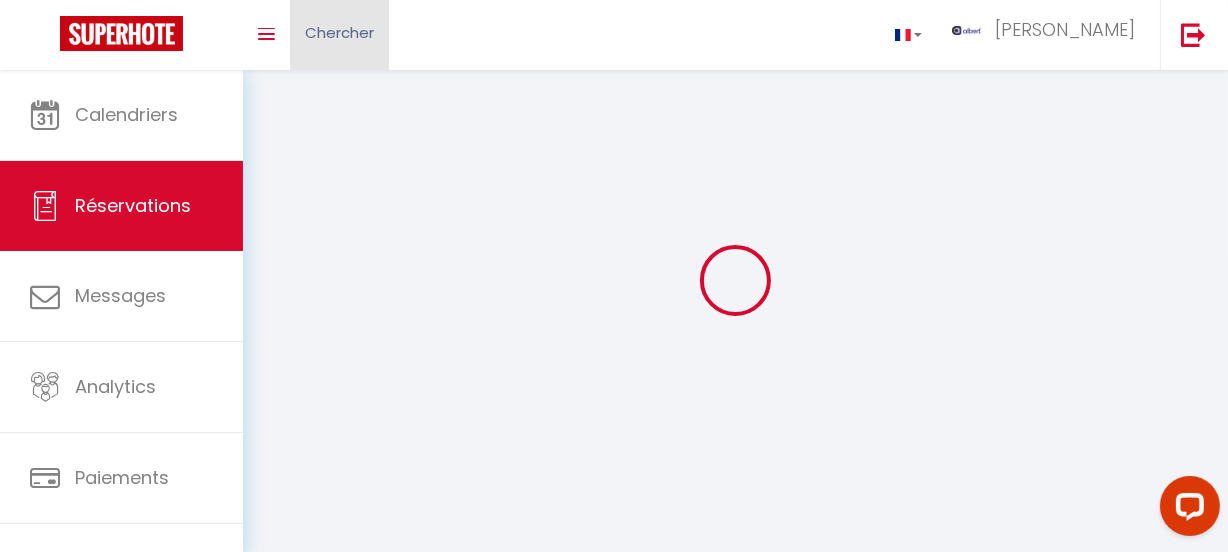 select on "all" 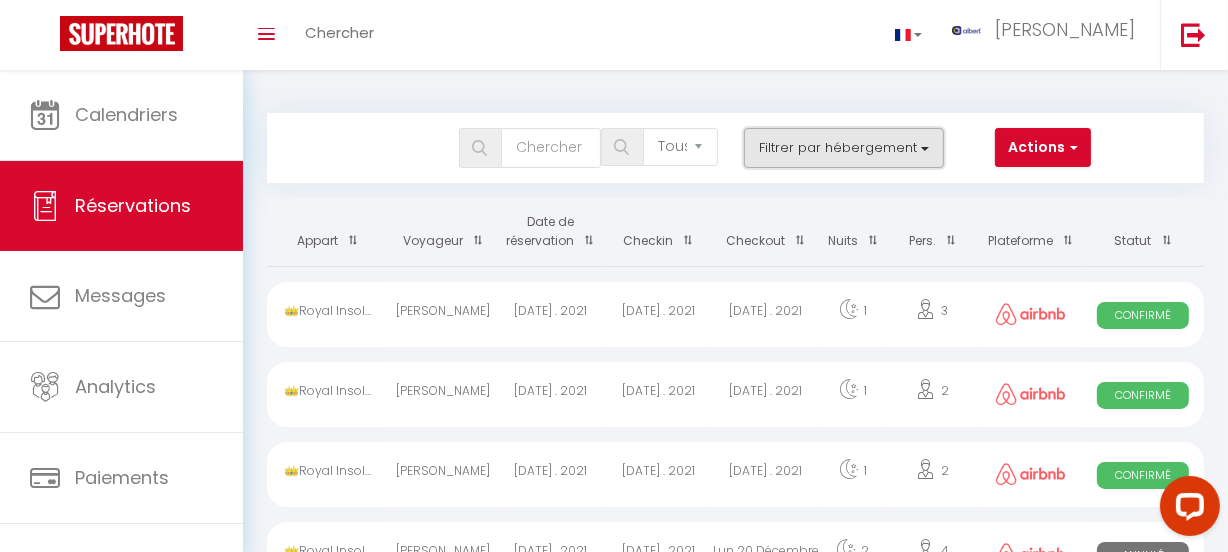 click on "Filtrer par hébergement" at bounding box center (844, 148) 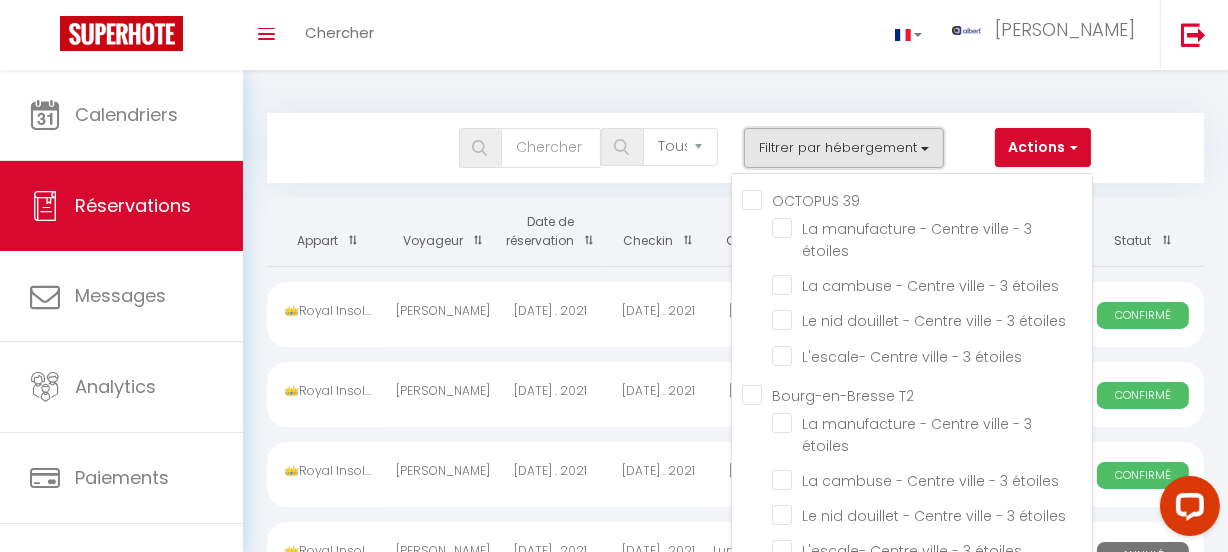 type 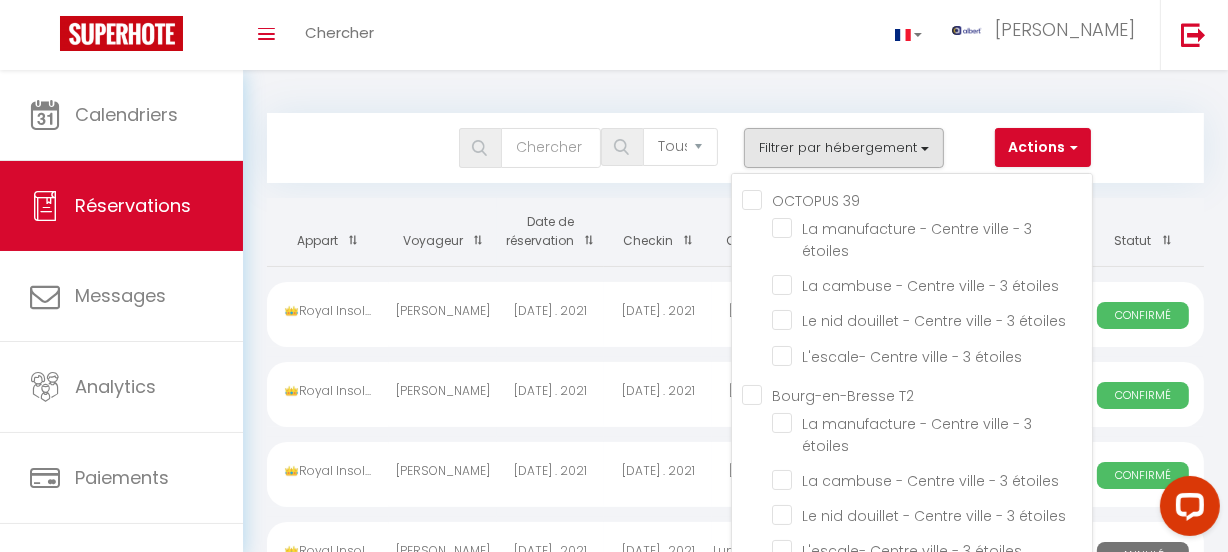 scroll, scrollTop: 40315, scrollLeft: 0, axis: vertical 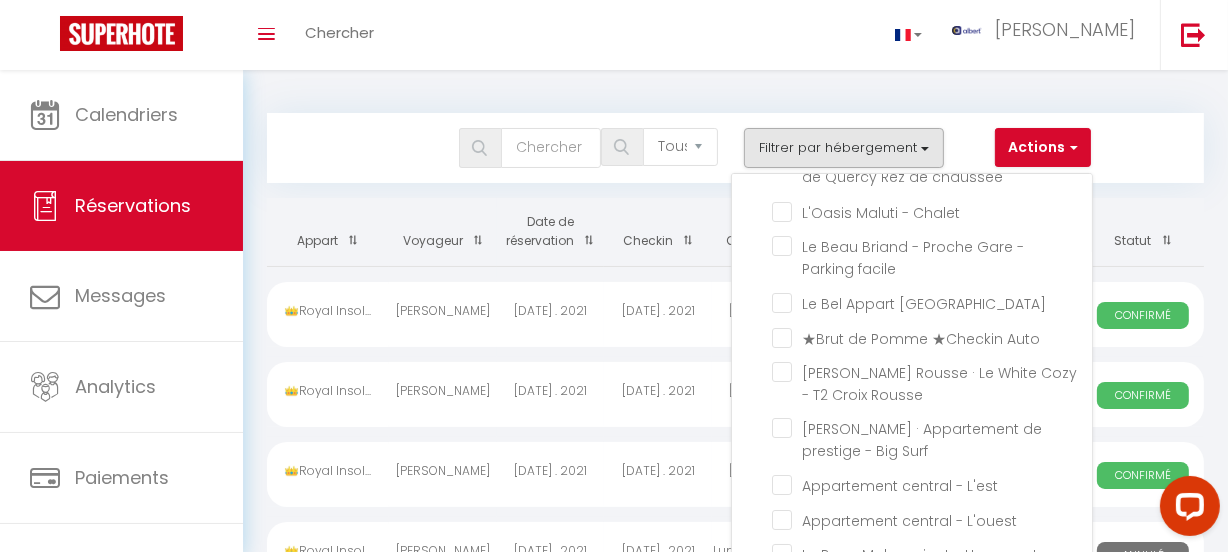 click on "Chambre 6 · charmant studio baignoire" at bounding box center [932, -561] 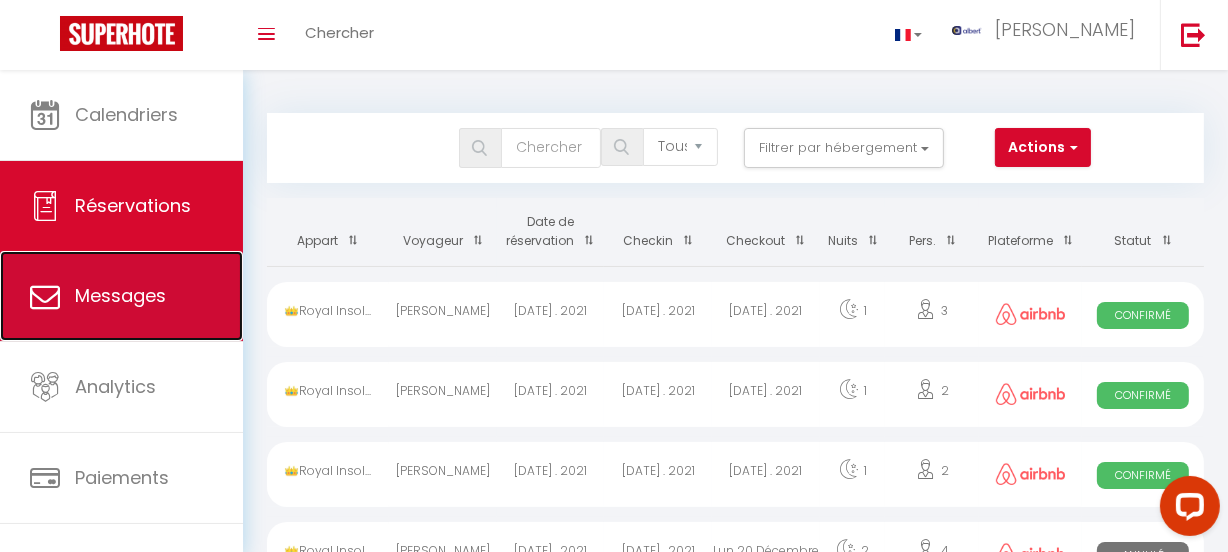 click on "Messages" at bounding box center [121, 296] 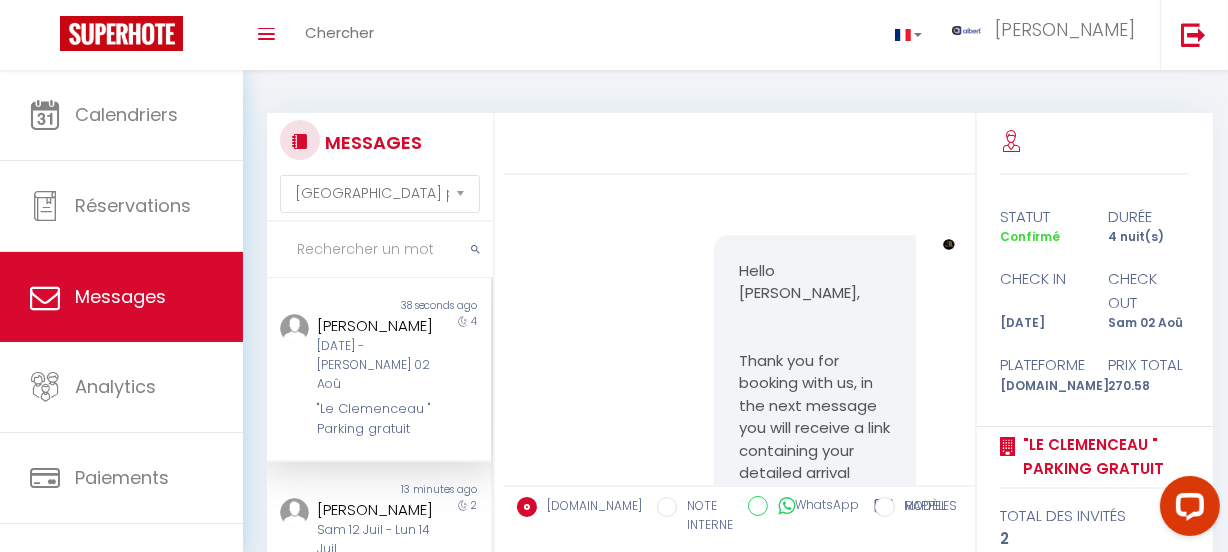 scroll, scrollTop: 2052, scrollLeft: 0, axis: vertical 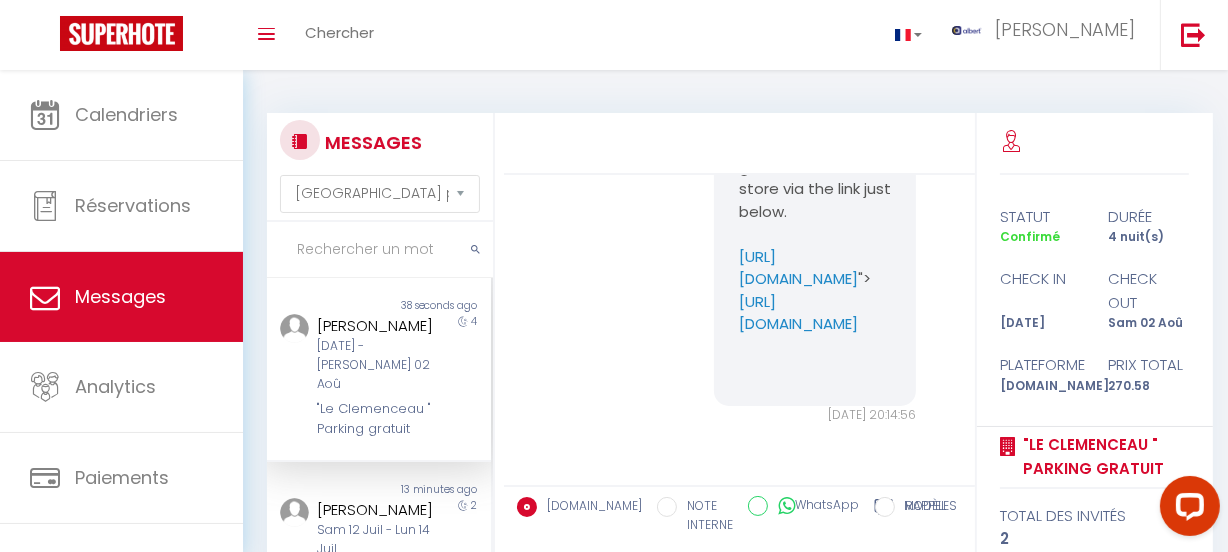 click at bounding box center (380, 250) 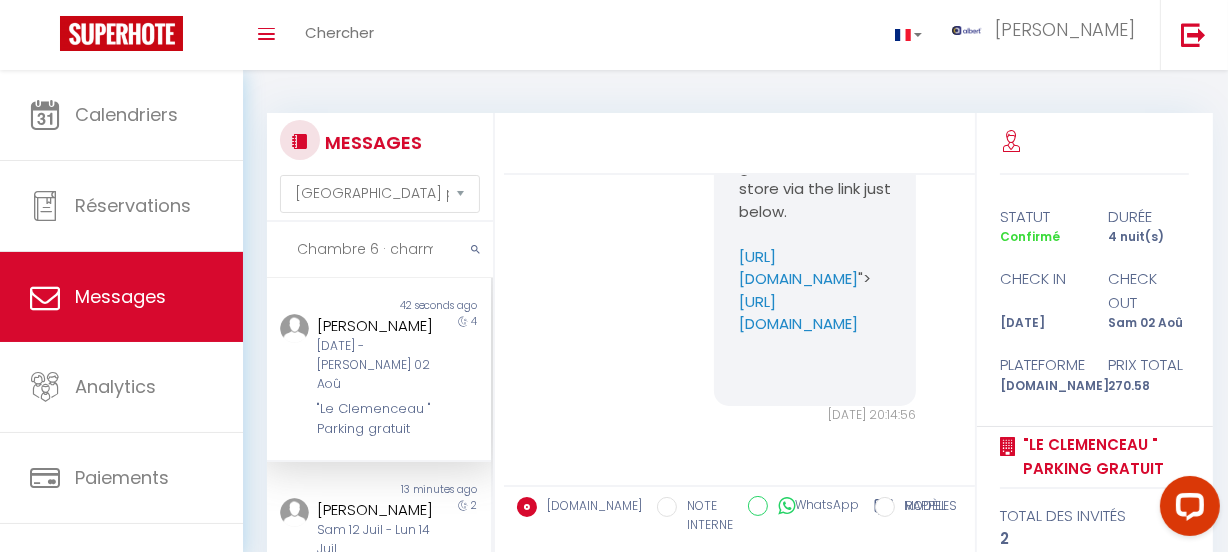 scroll, scrollTop: 0, scrollLeft: 139, axis: horizontal 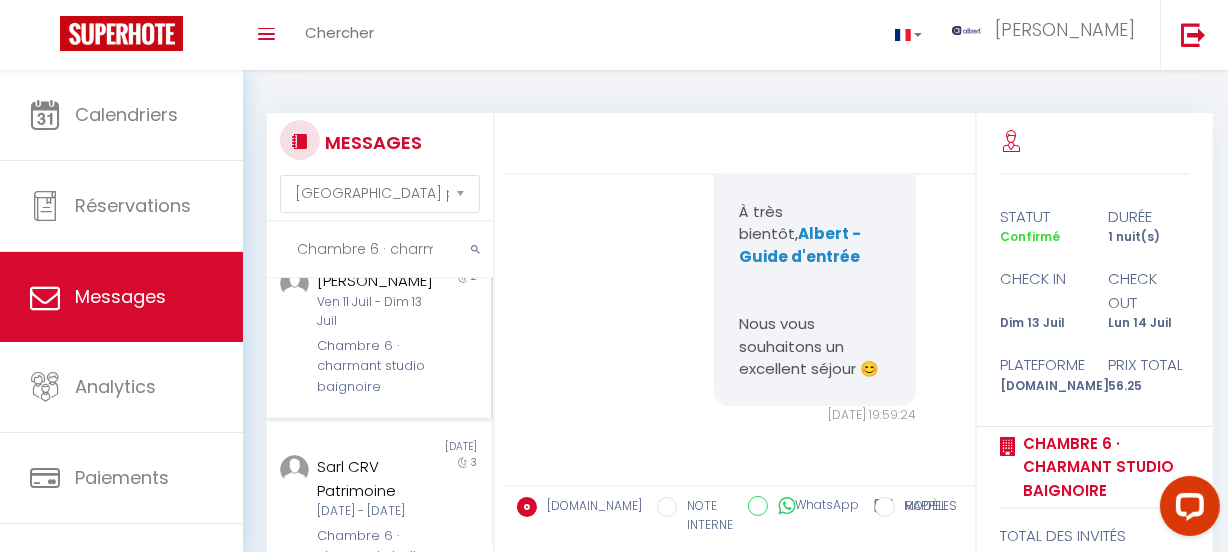 click on "Chambre 6 · charmant studio baignoire" at bounding box center (375, 366) 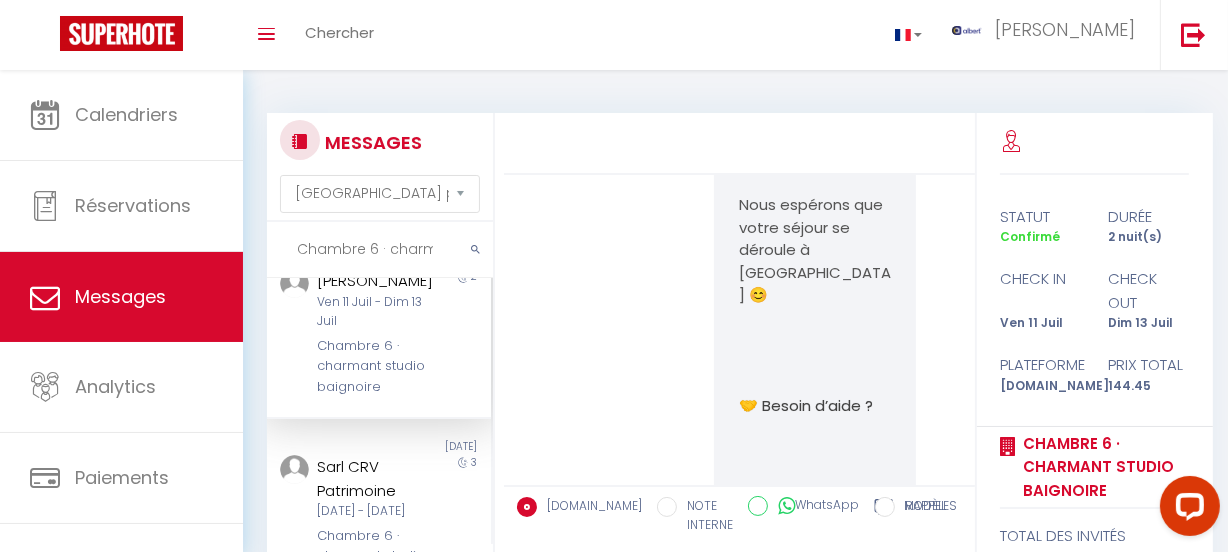 scroll, scrollTop: 9052, scrollLeft: 0, axis: vertical 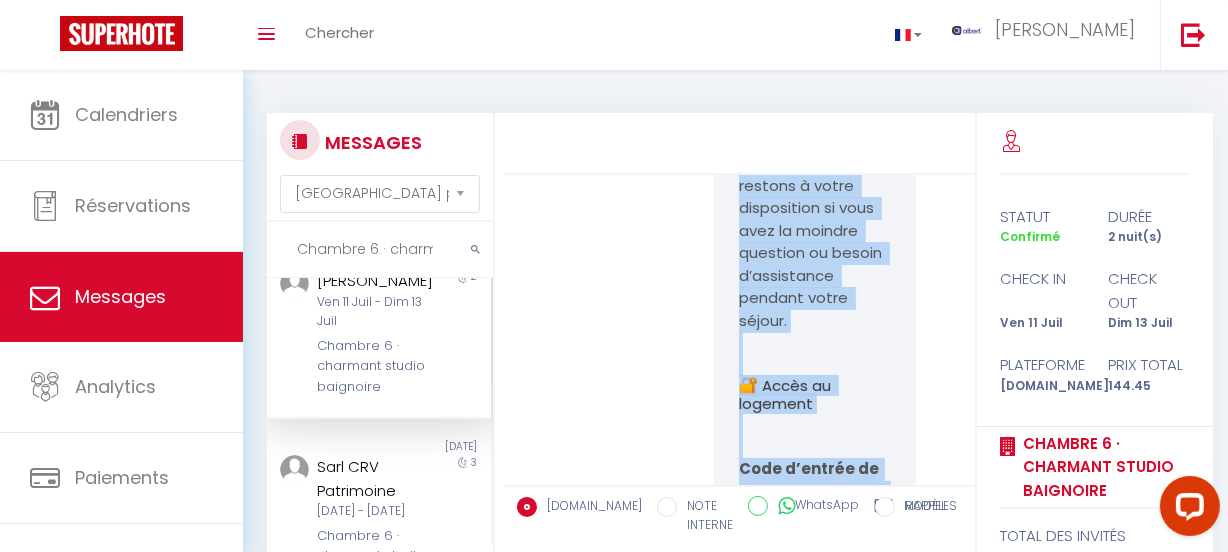 drag, startPoint x: 876, startPoint y: 398, endPoint x: 728, endPoint y: 417, distance: 149.21461 